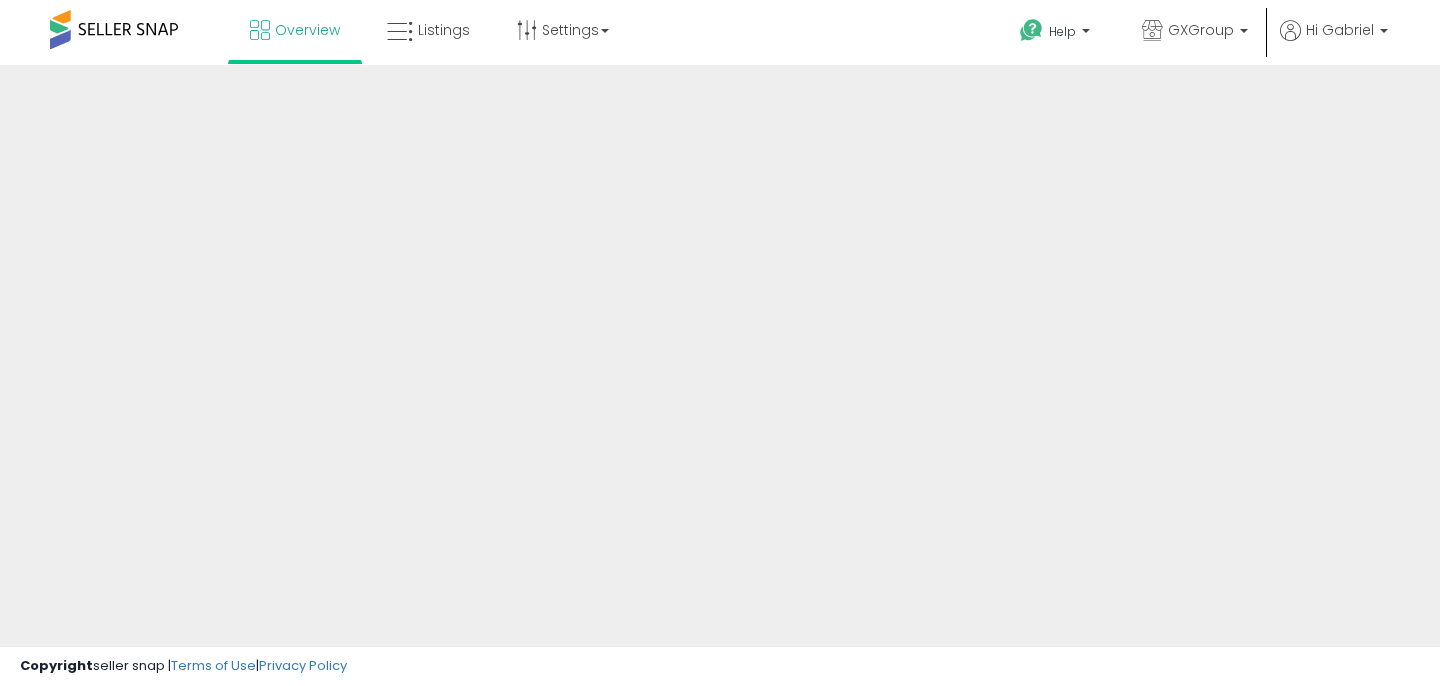 scroll, scrollTop: 0, scrollLeft: 0, axis: both 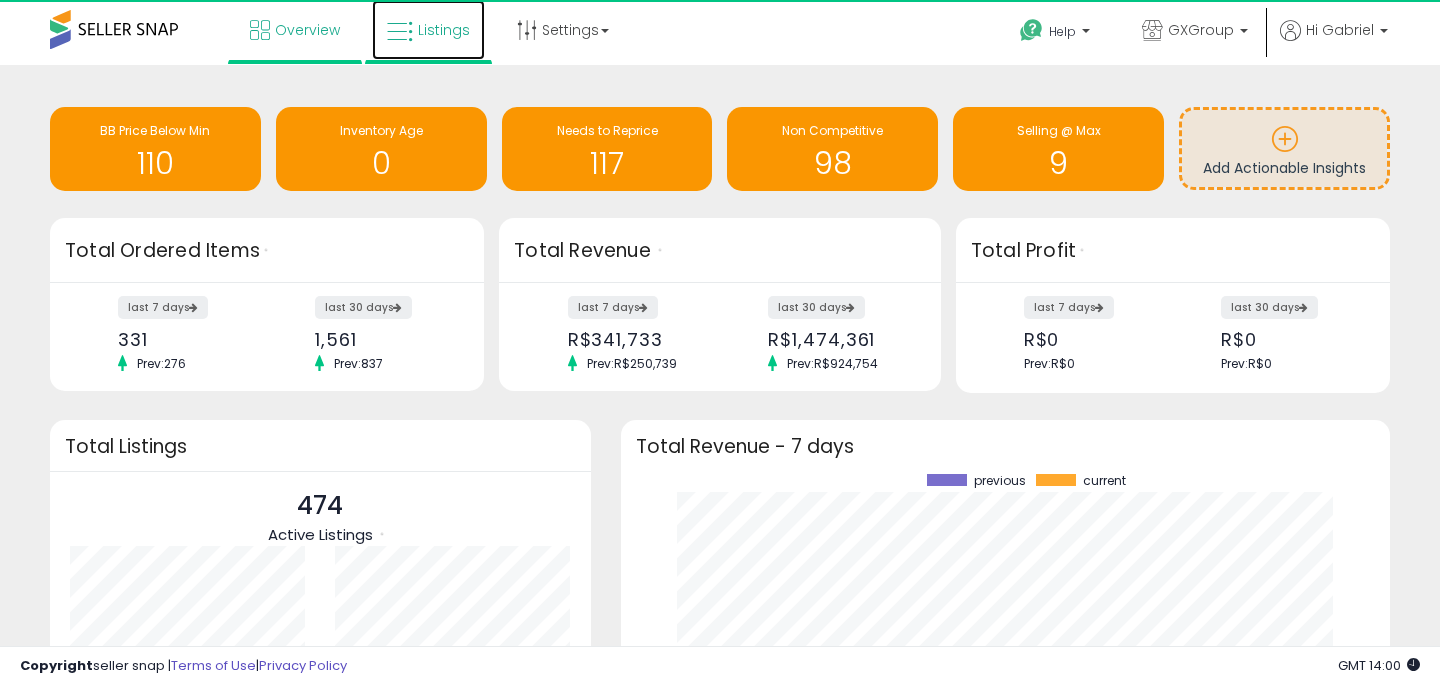 click on "Listings" at bounding box center (428, 30) 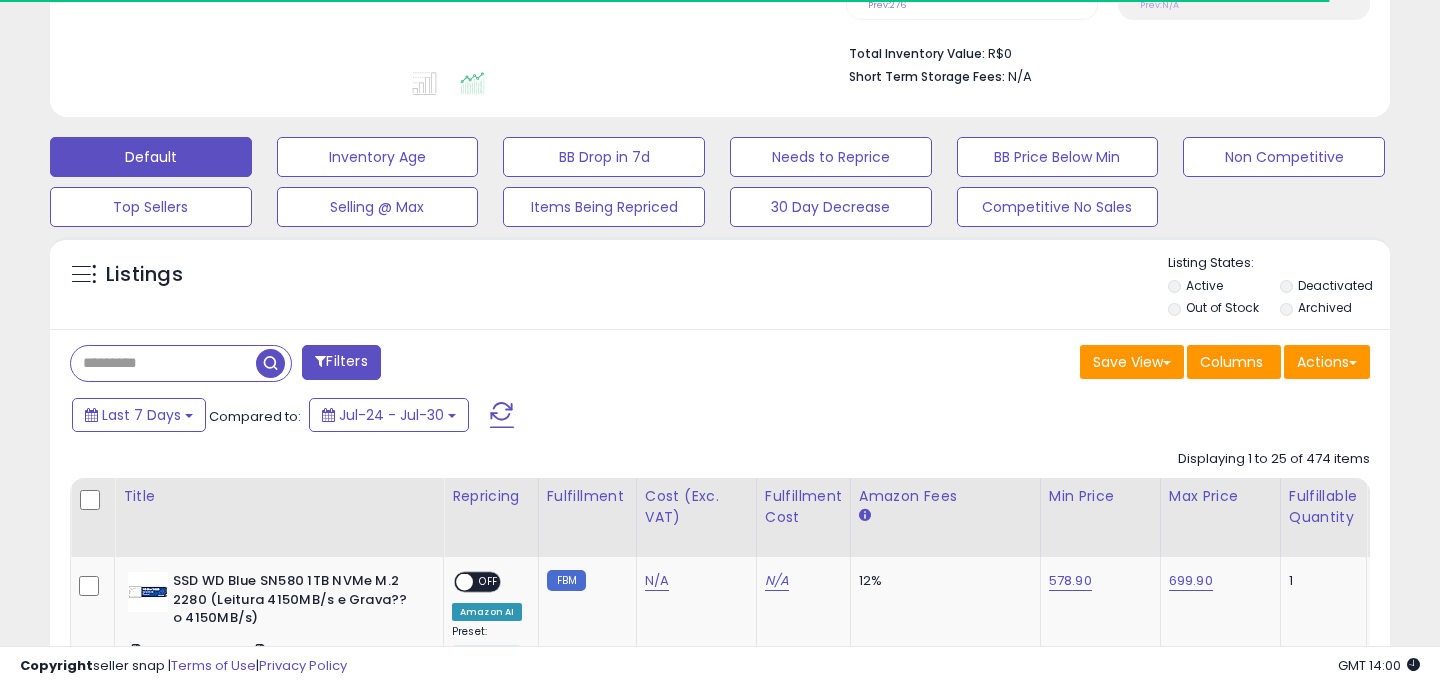 scroll, scrollTop: 634, scrollLeft: 0, axis: vertical 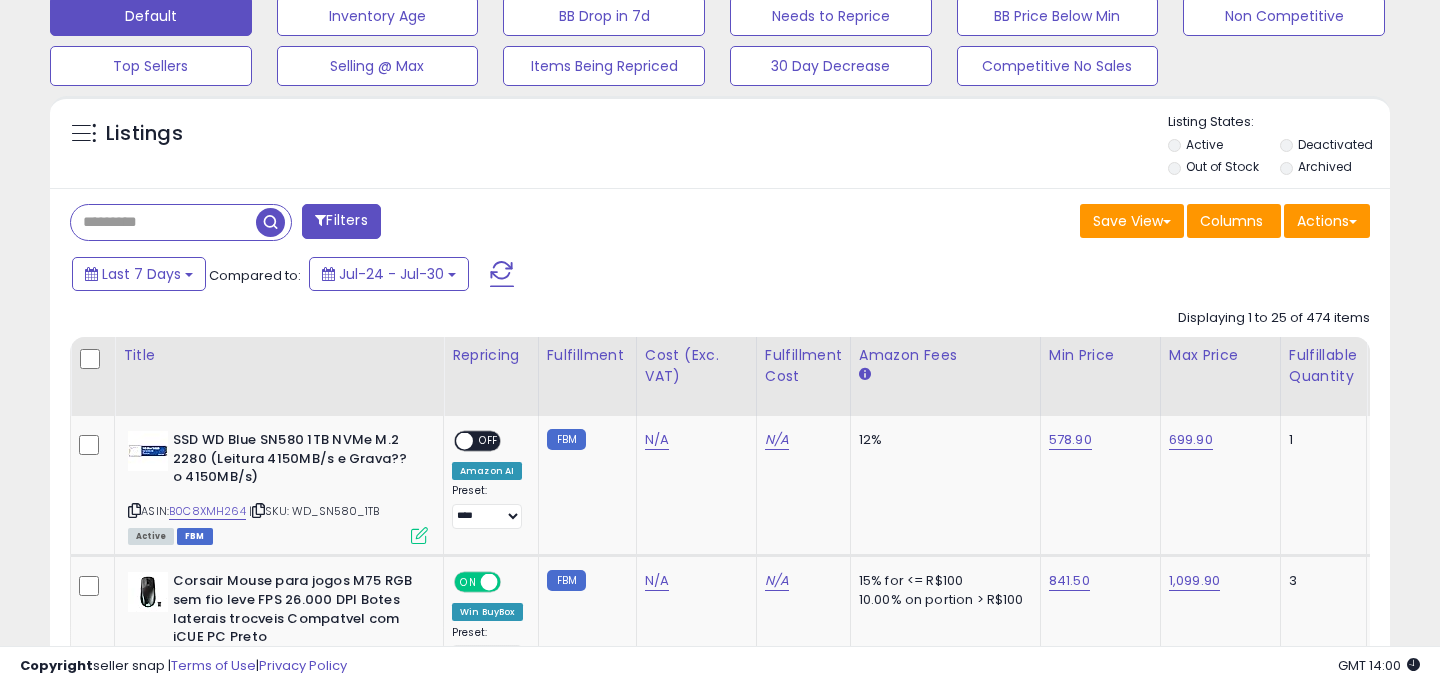 click at bounding box center (163, 222) 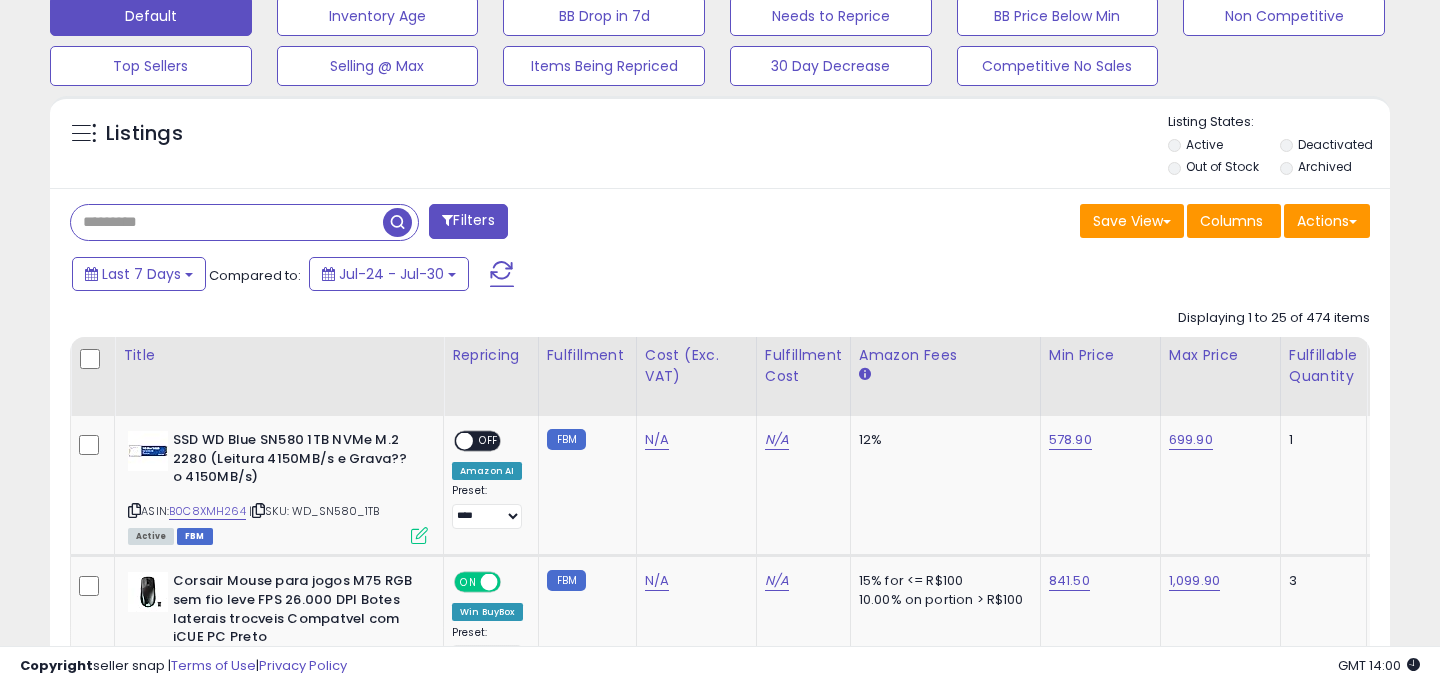 paste on "**********" 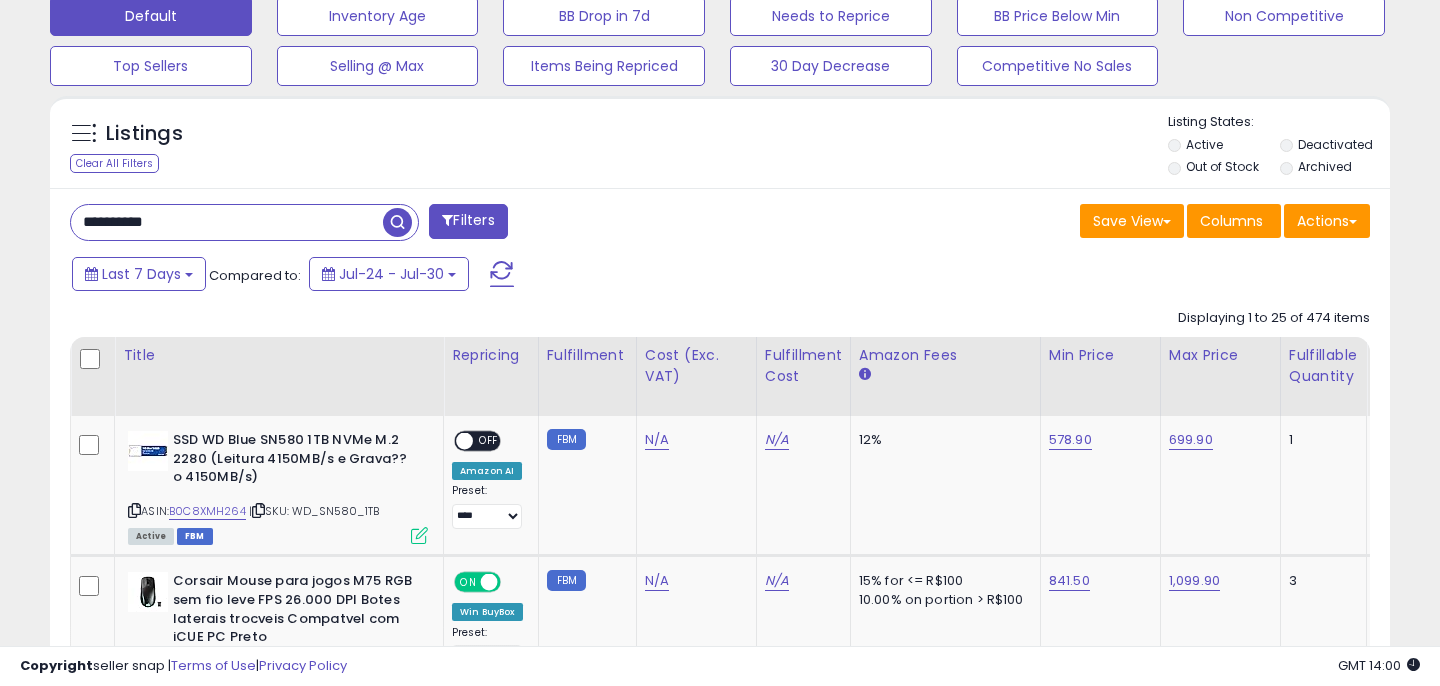 type on "**********" 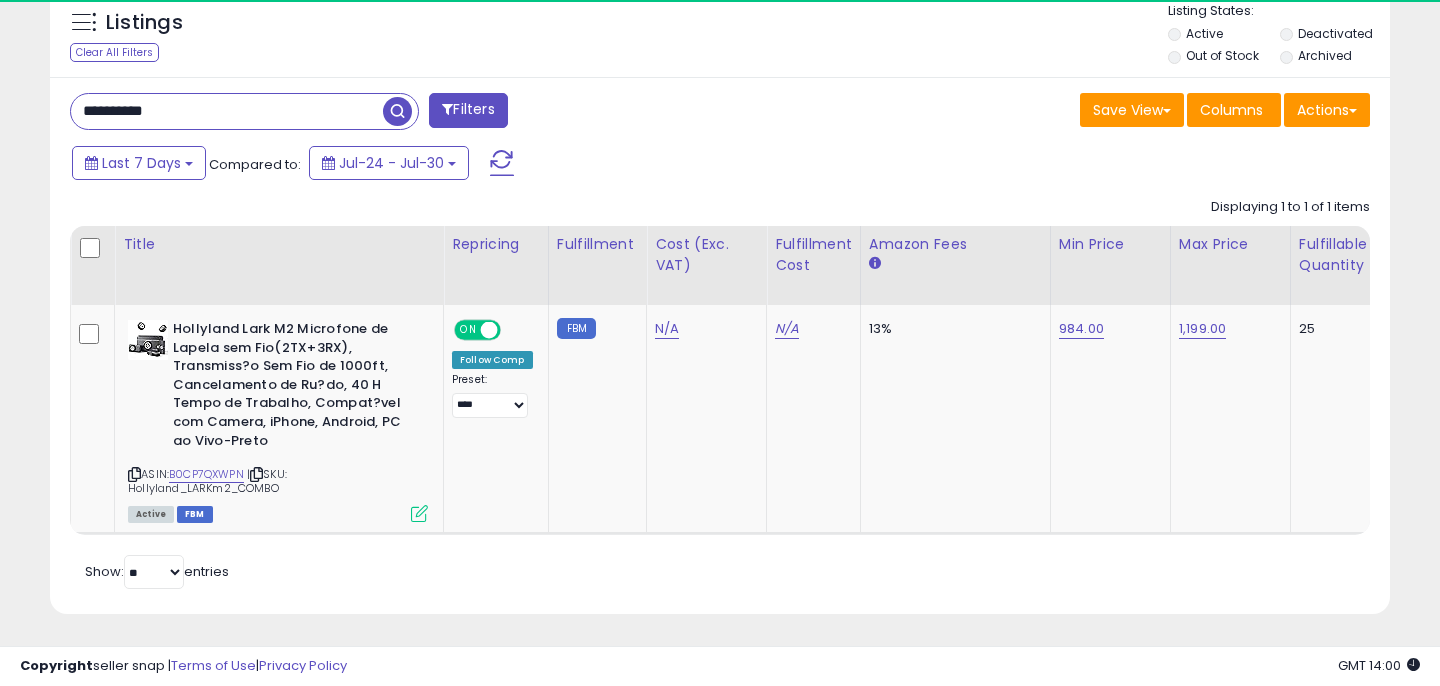 scroll, scrollTop: 748, scrollLeft: 0, axis: vertical 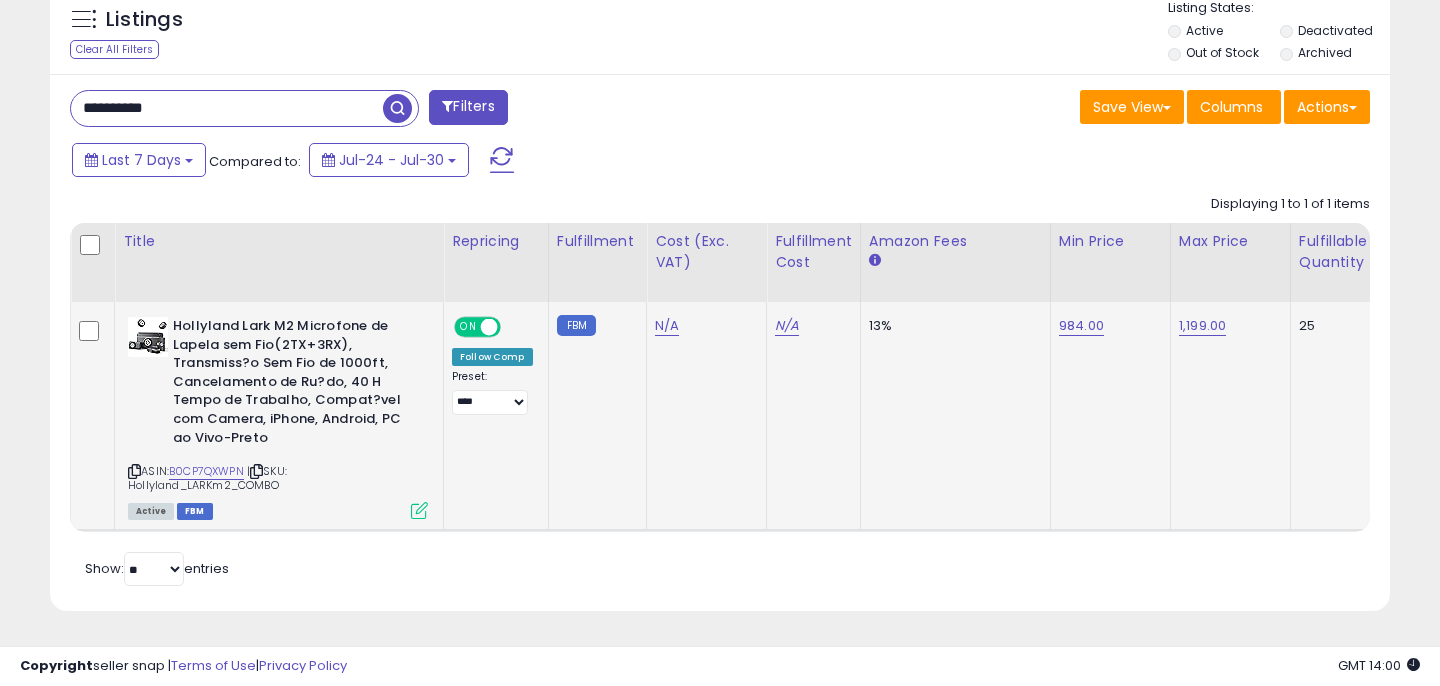 click at bounding box center (419, 510) 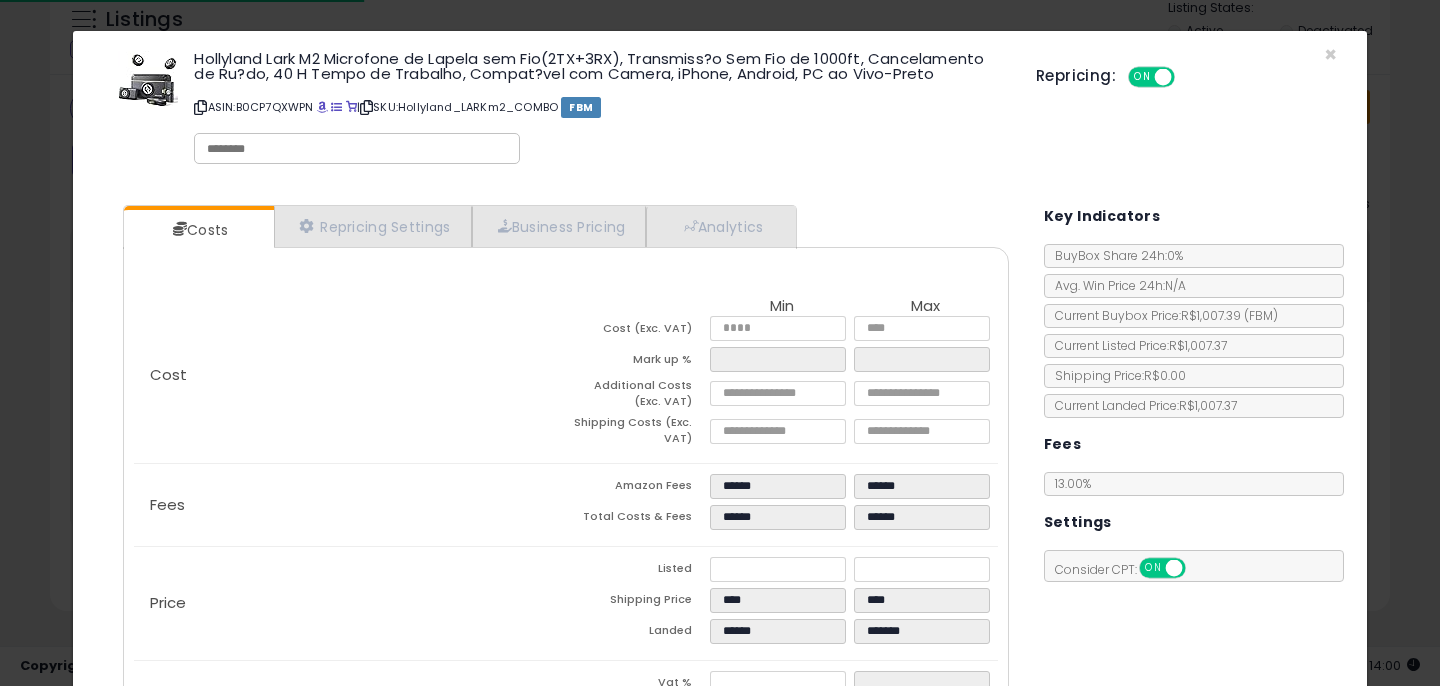 click on "Costs
Repricing Settings
Business Pricing
Analytics
Cost" at bounding box center [566, 521] 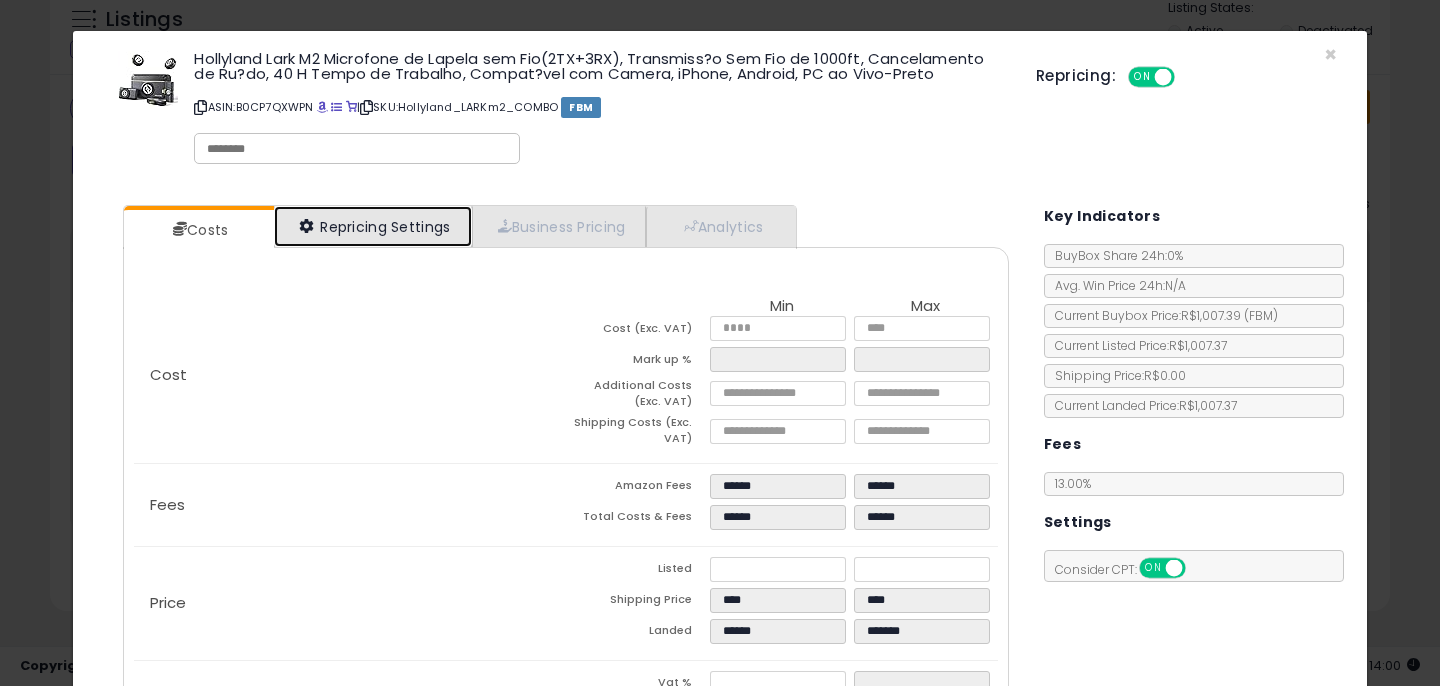 click on "Repricing Settings" at bounding box center [373, 226] 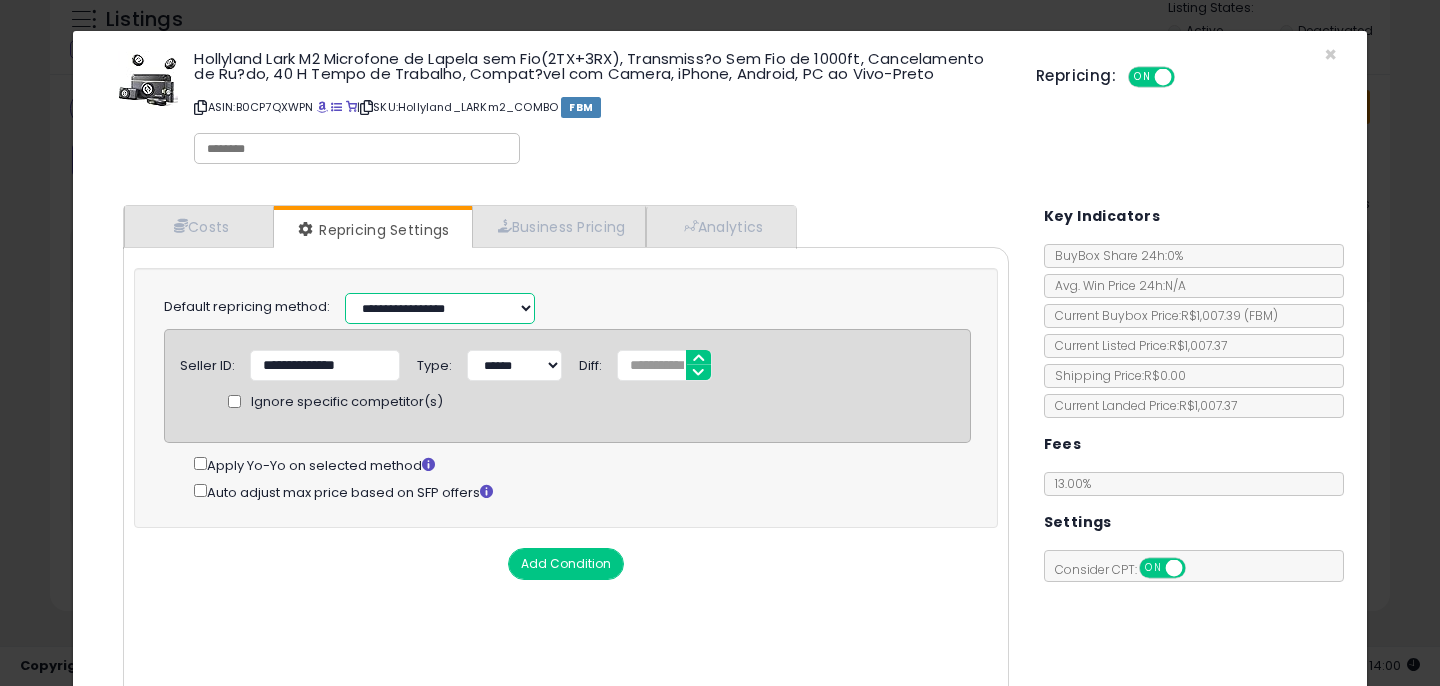 click on "**********" at bounding box center [440, 308] 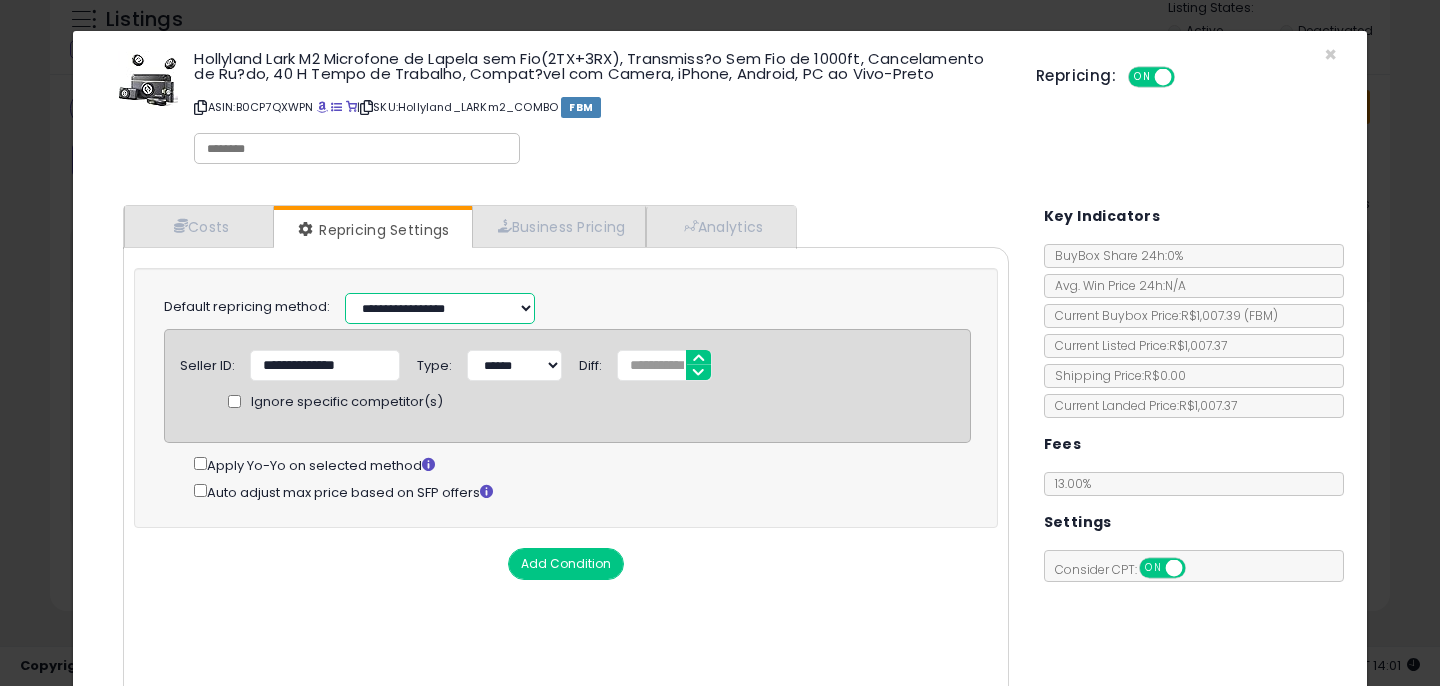 select on "******" 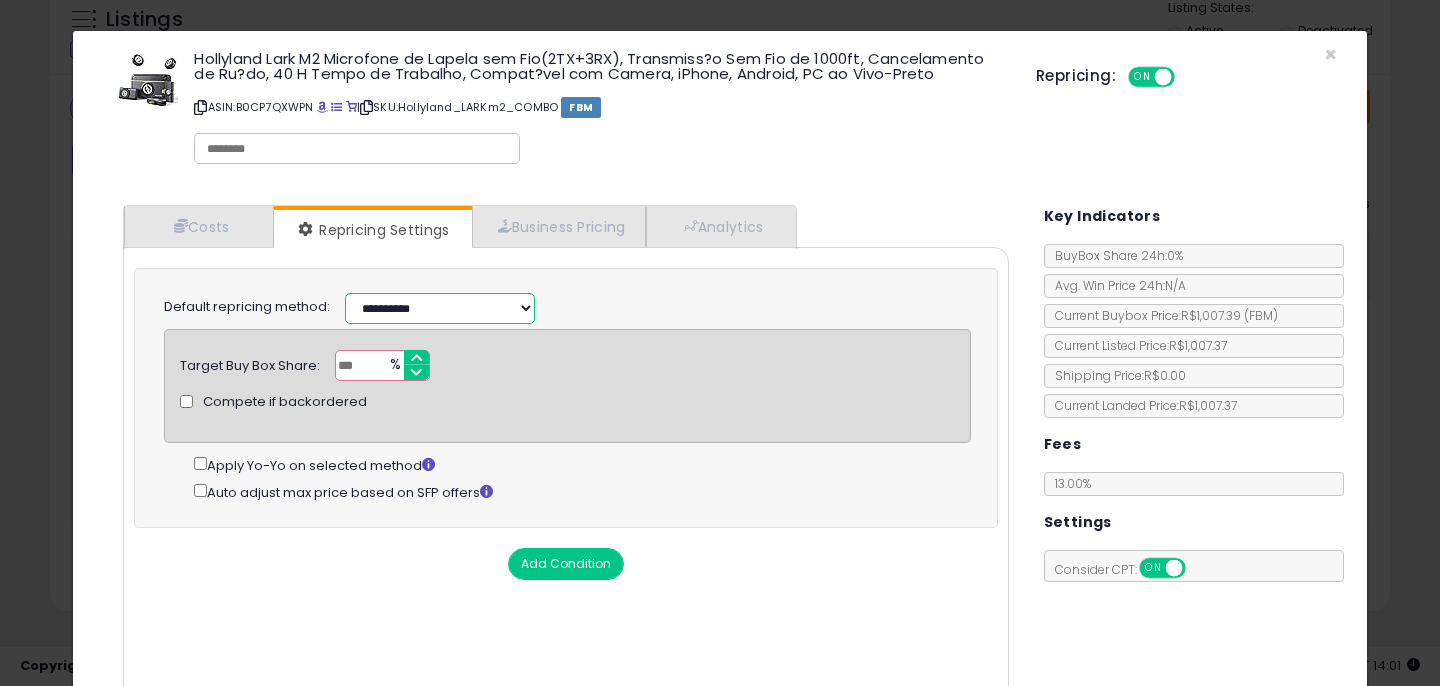 scroll, scrollTop: 130, scrollLeft: 0, axis: vertical 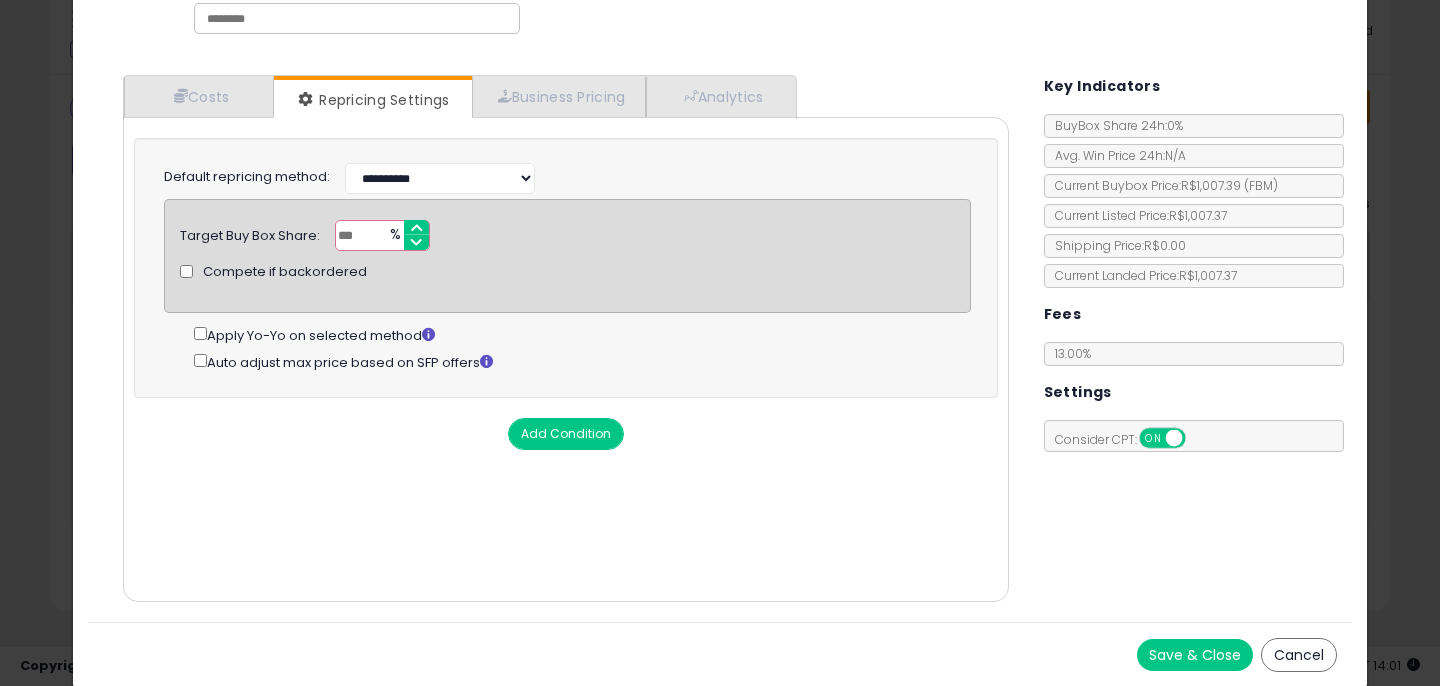 click on "Save & Close" at bounding box center [1195, 655] 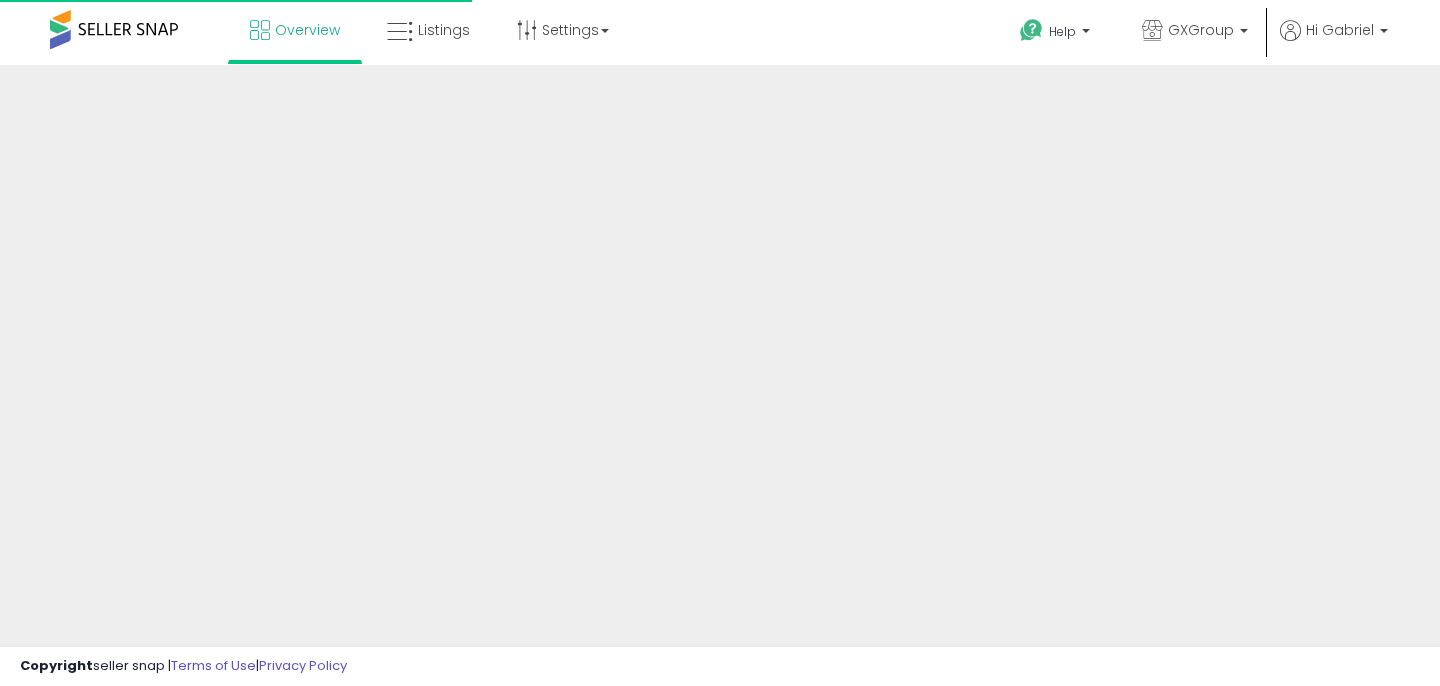 scroll, scrollTop: 0, scrollLeft: 0, axis: both 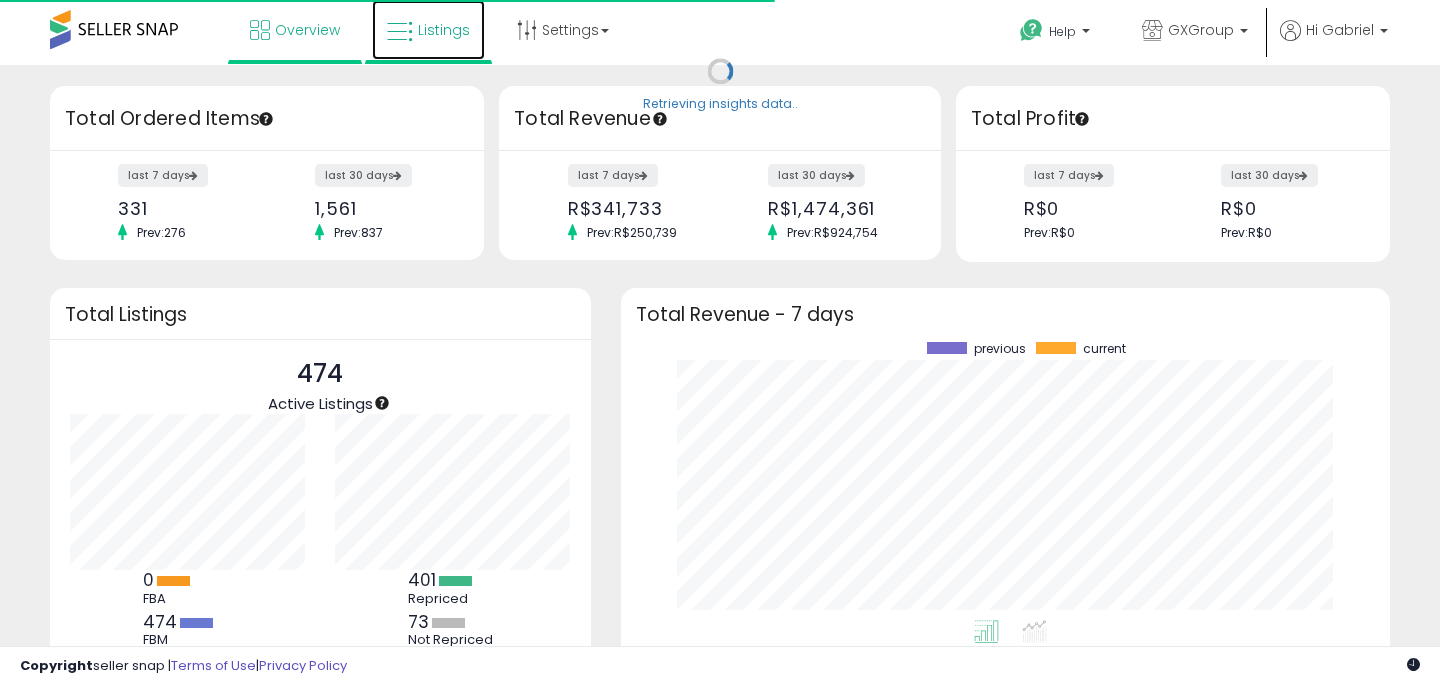 click on "Listings" at bounding box center [428, 30] 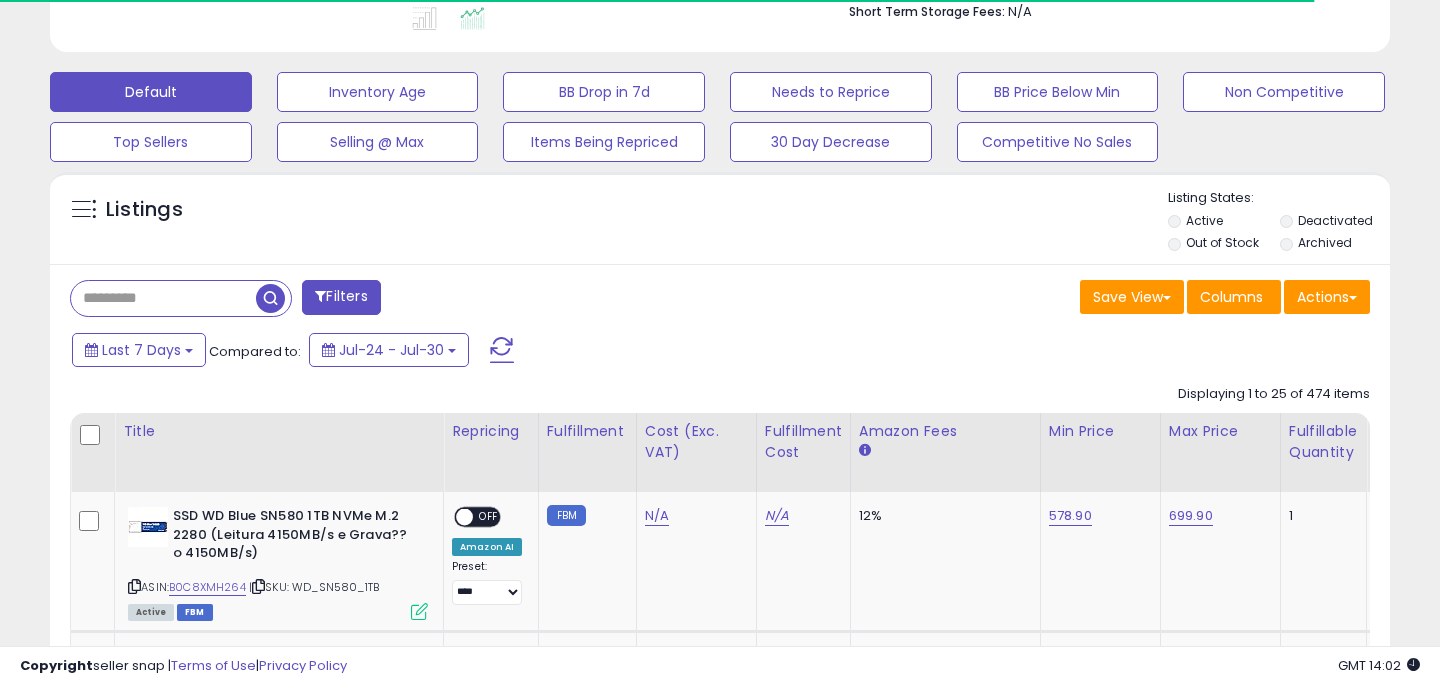 scroll, scrollTop: 624, scrollLeft: 0, axis: vertical 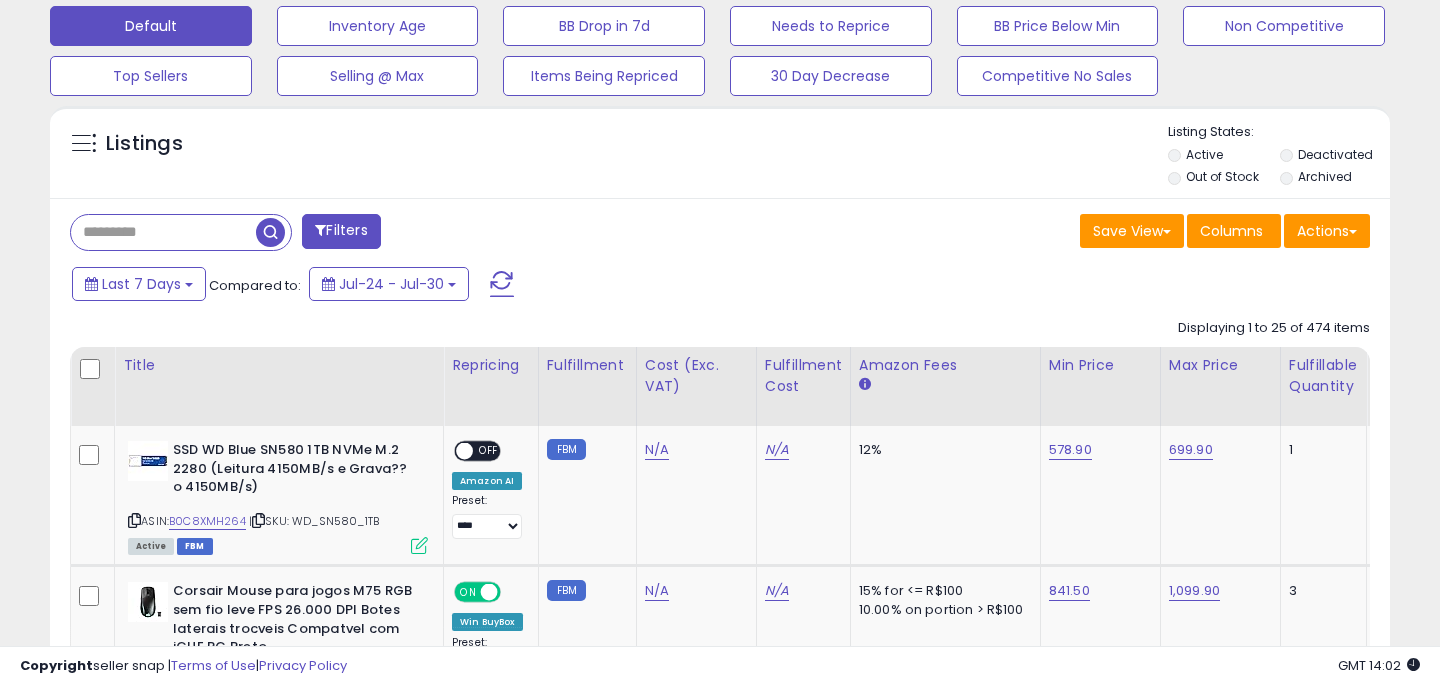 click at bounding box center (163, 232) 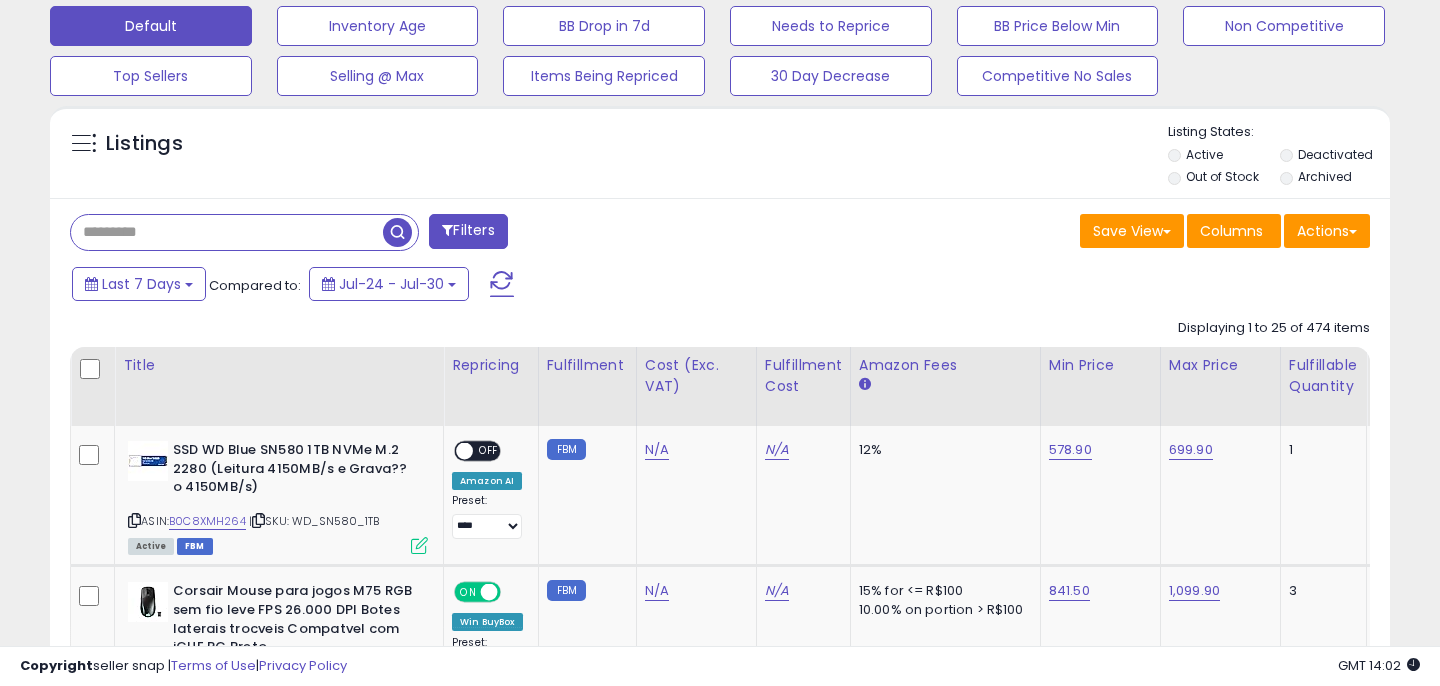 paste on "**********" 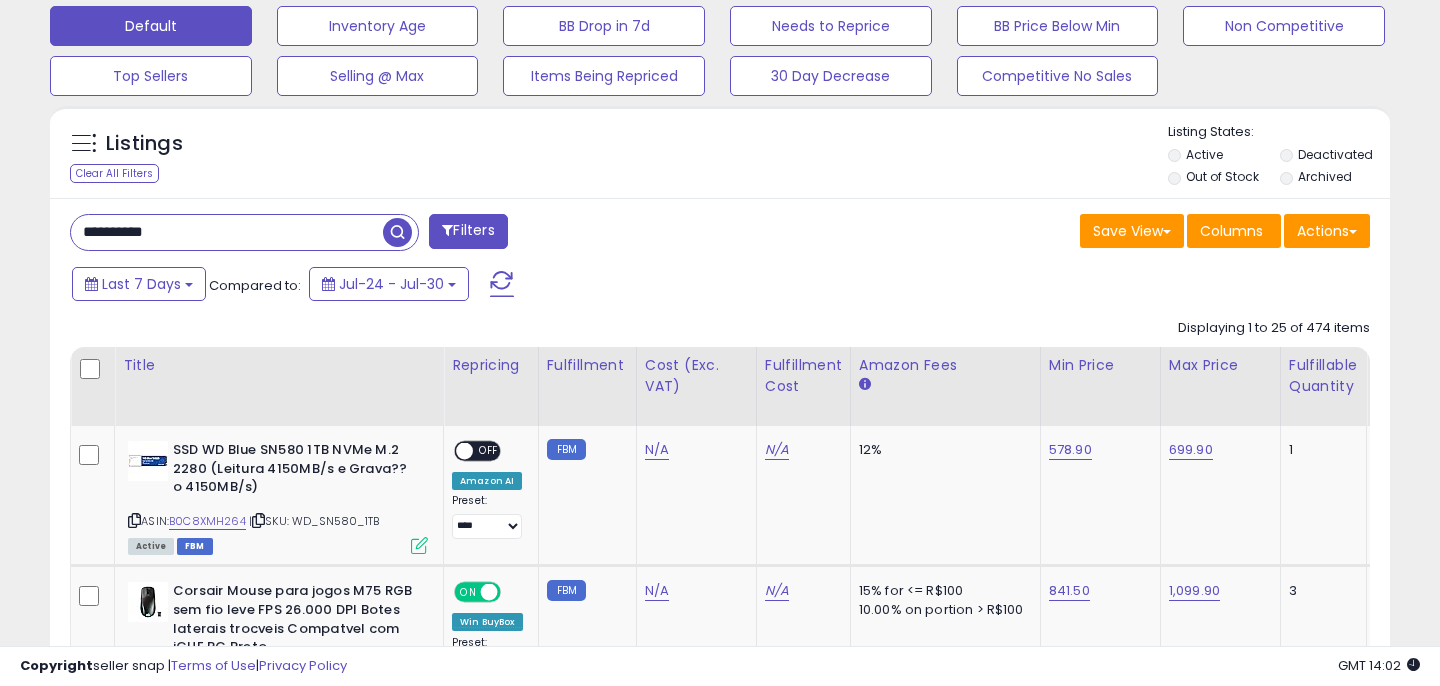 type on "**********" 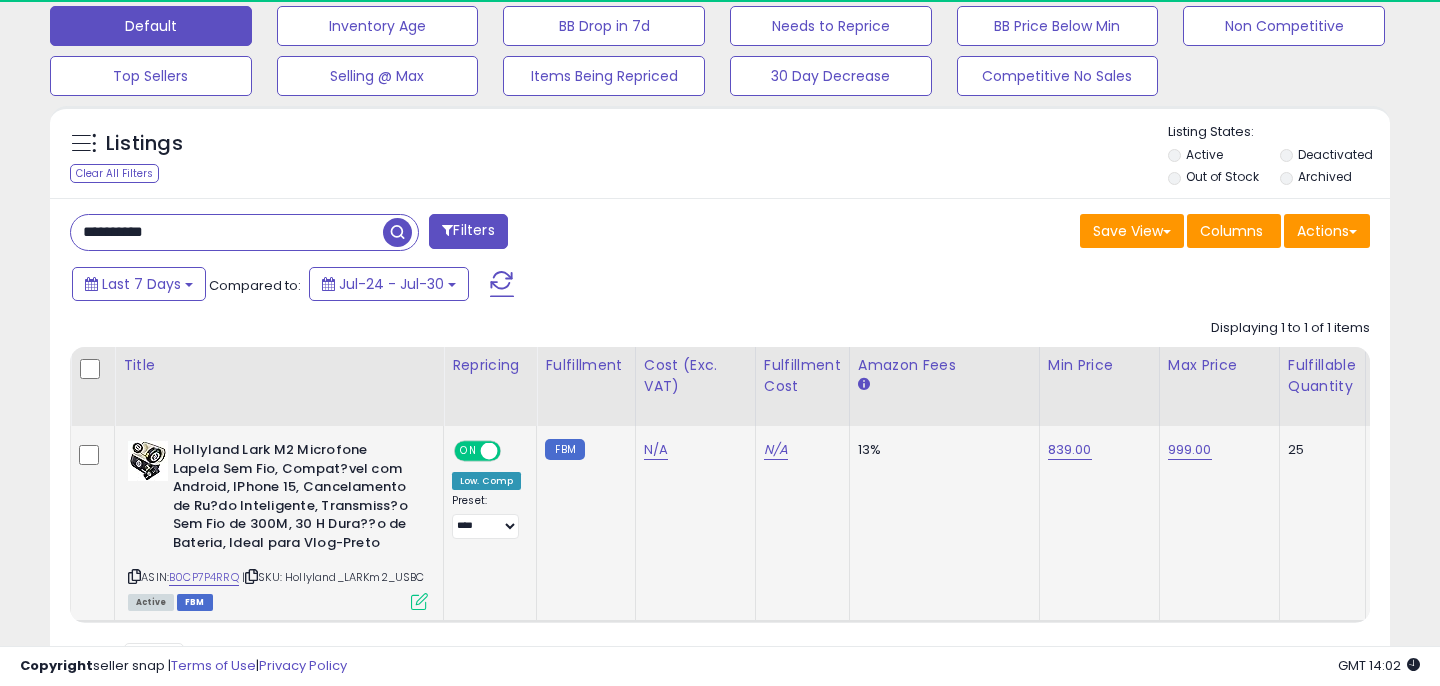 scroll, scrollTop: 999590, scrollLeft: 999224, axis: both 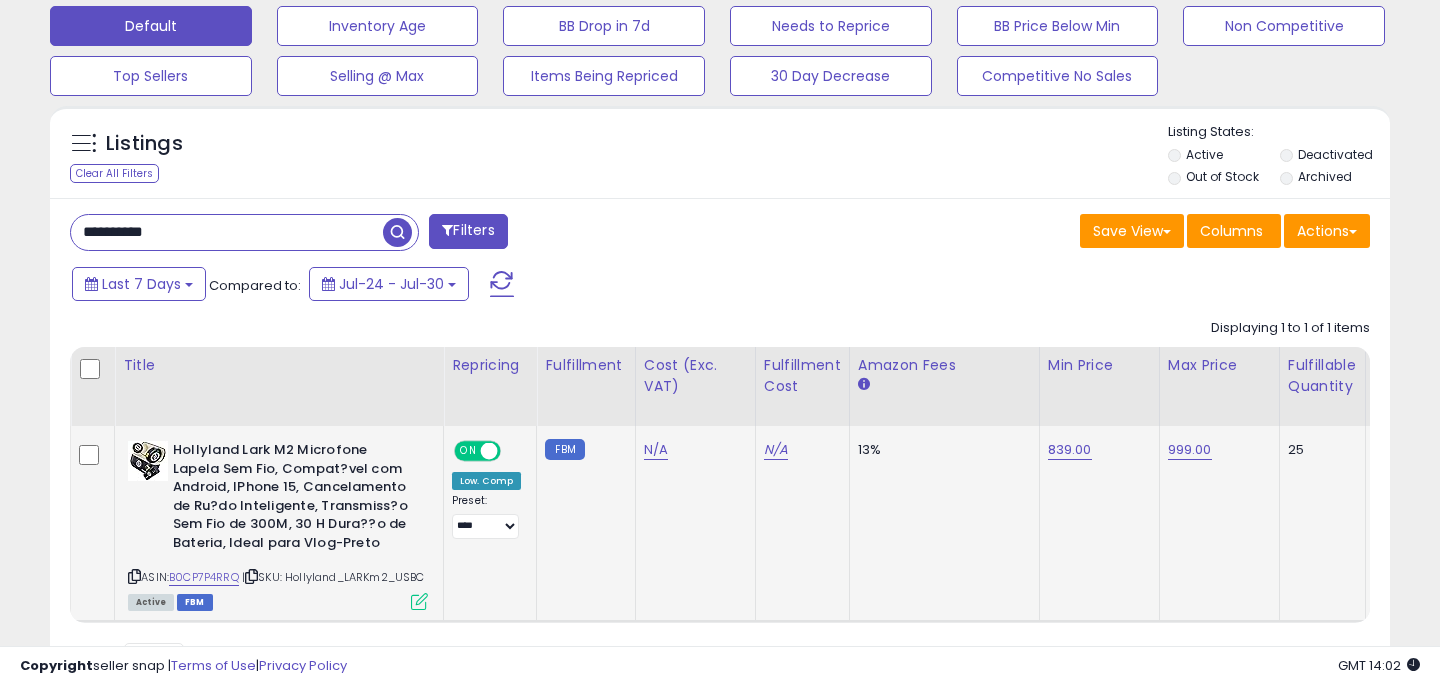 click at bounding box center (419, 601) 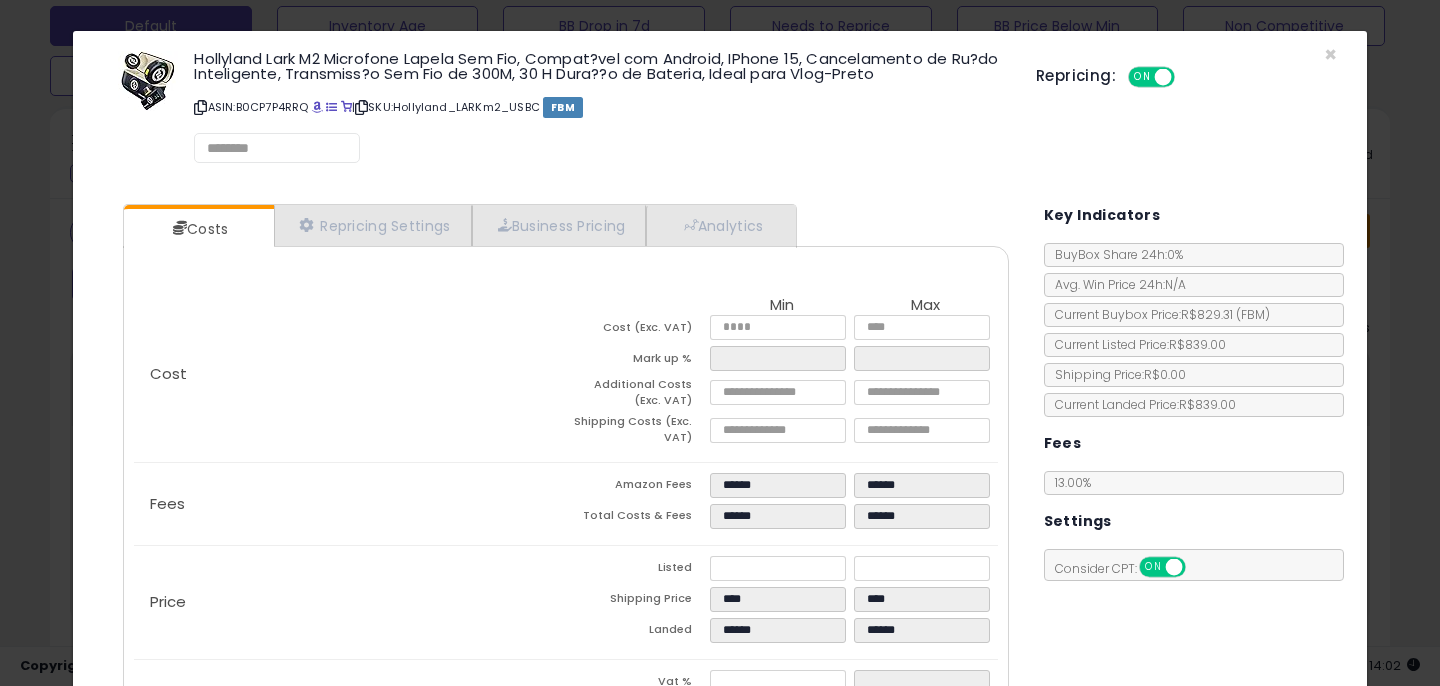 select on "**********" 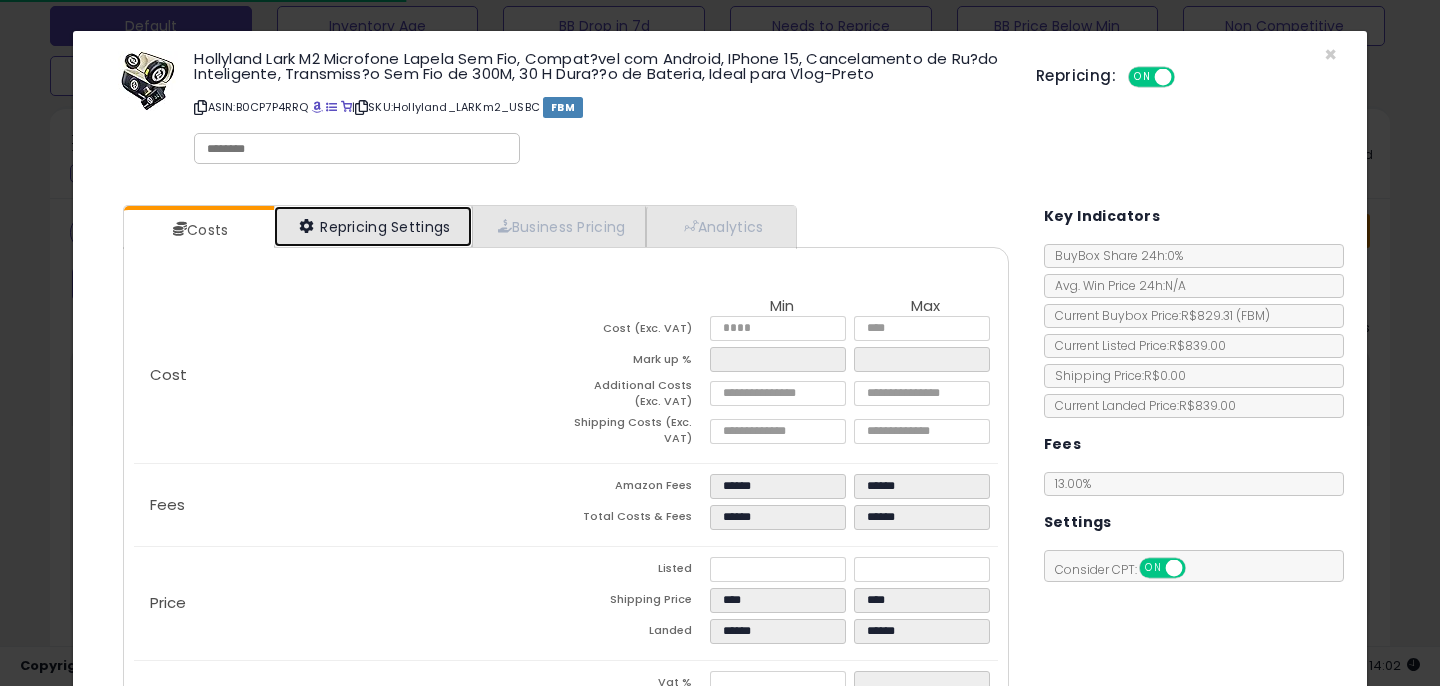 click on "Repricing Settings" at bounding box center (373, 226) 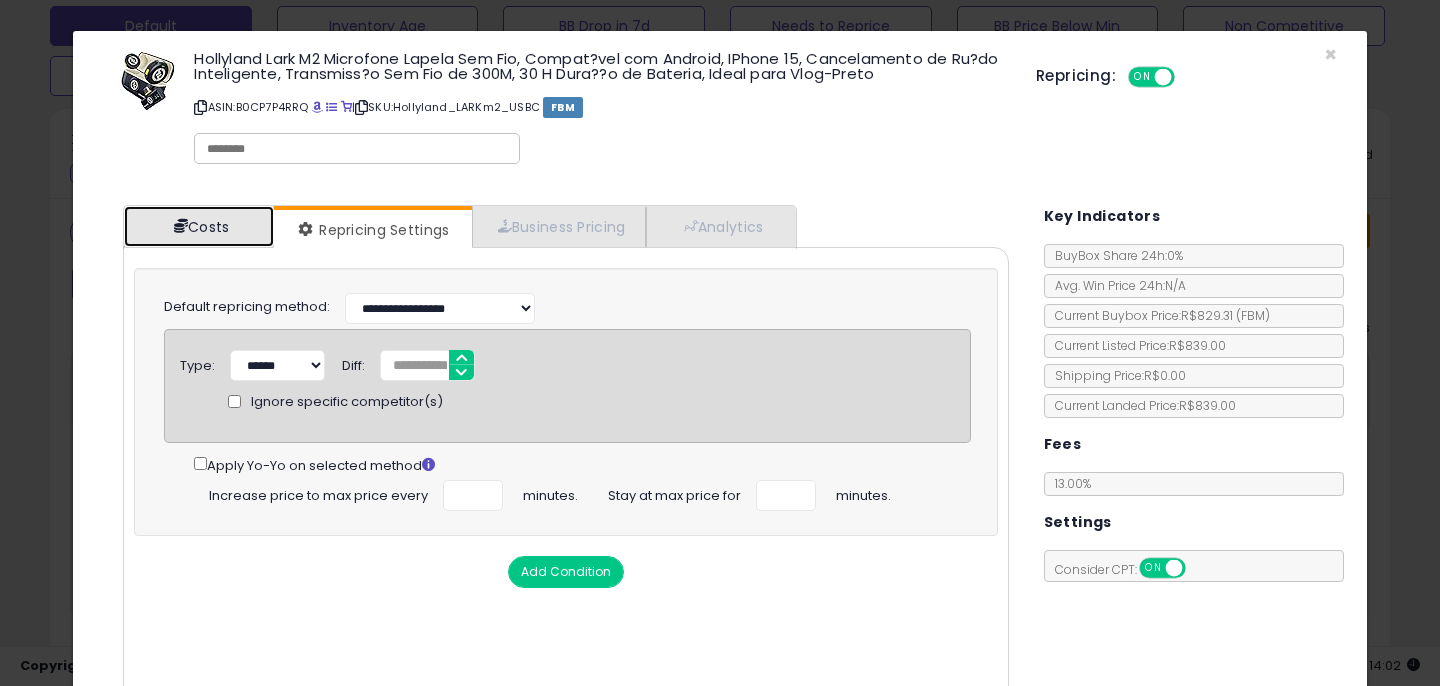 click on "Costs" at bounding box center [199, 226] 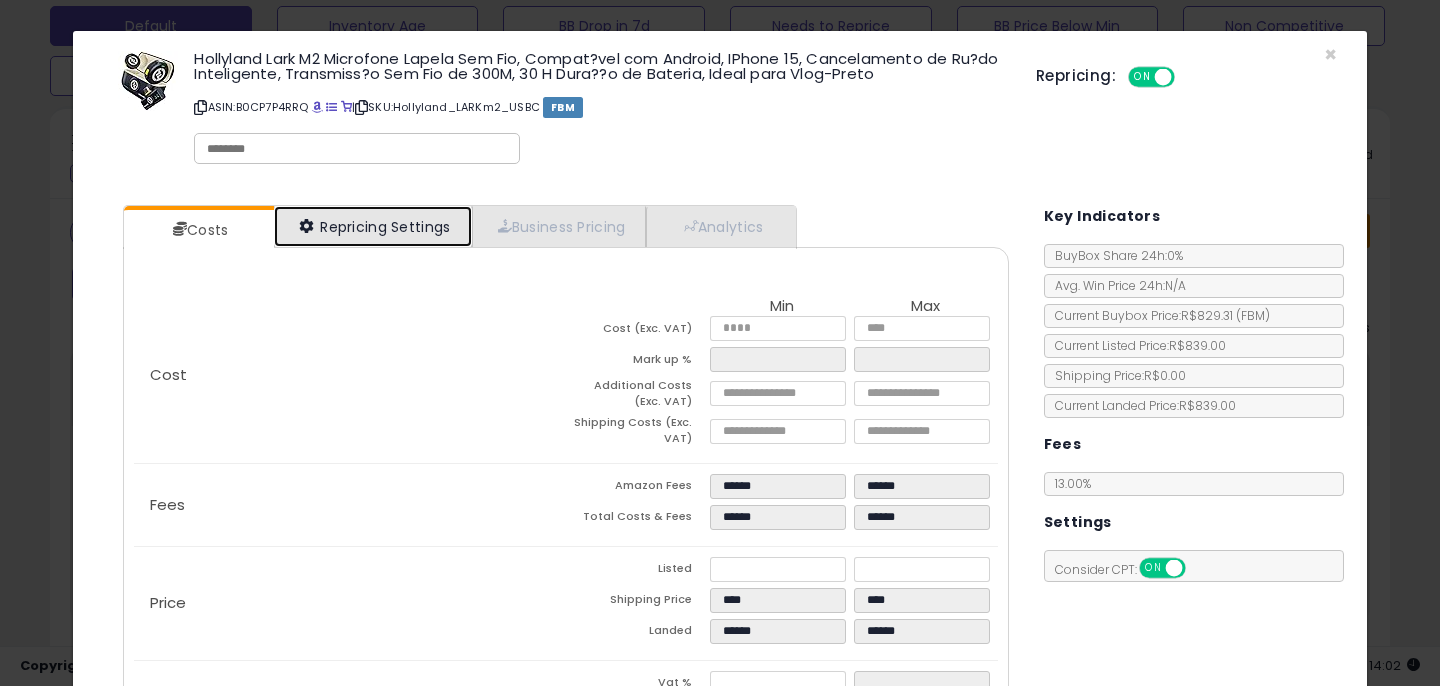 click on "Repricing Settings" at bounding box center (373, 226) 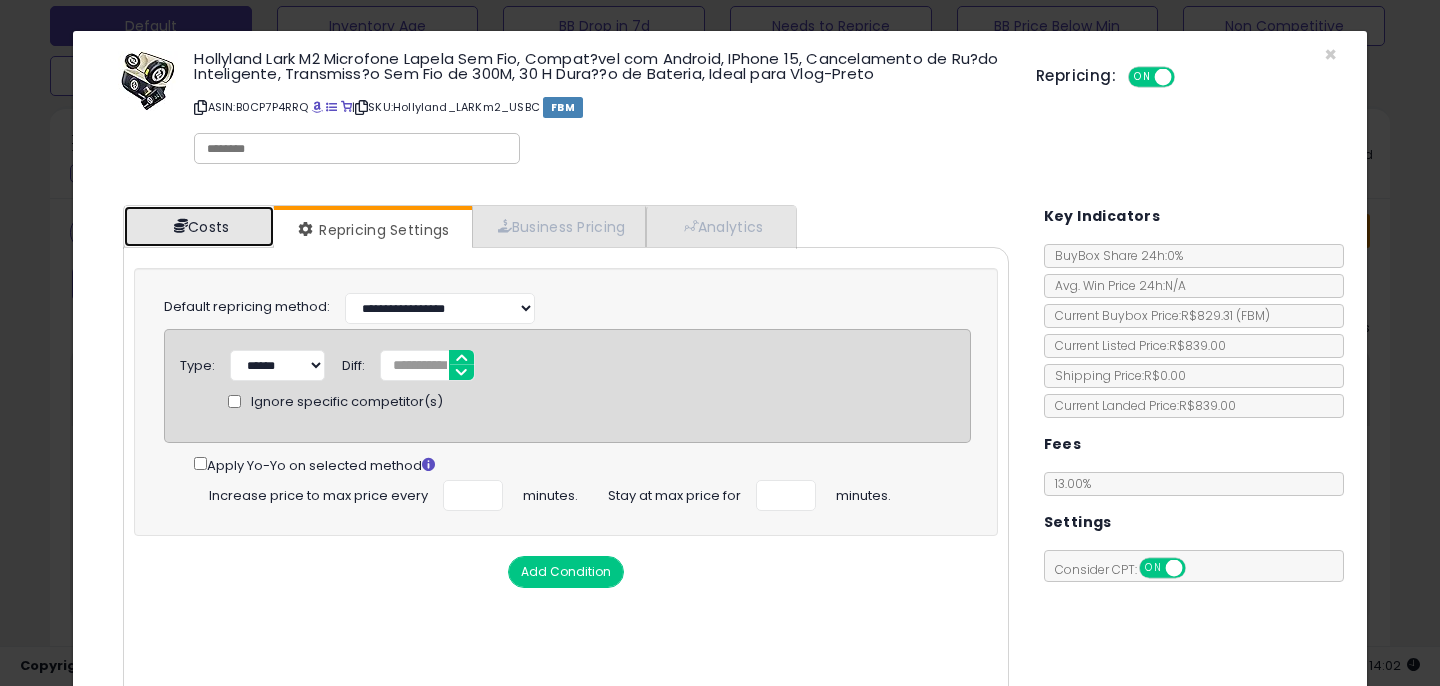 click on "Costs" at bounding box center (199, 226) 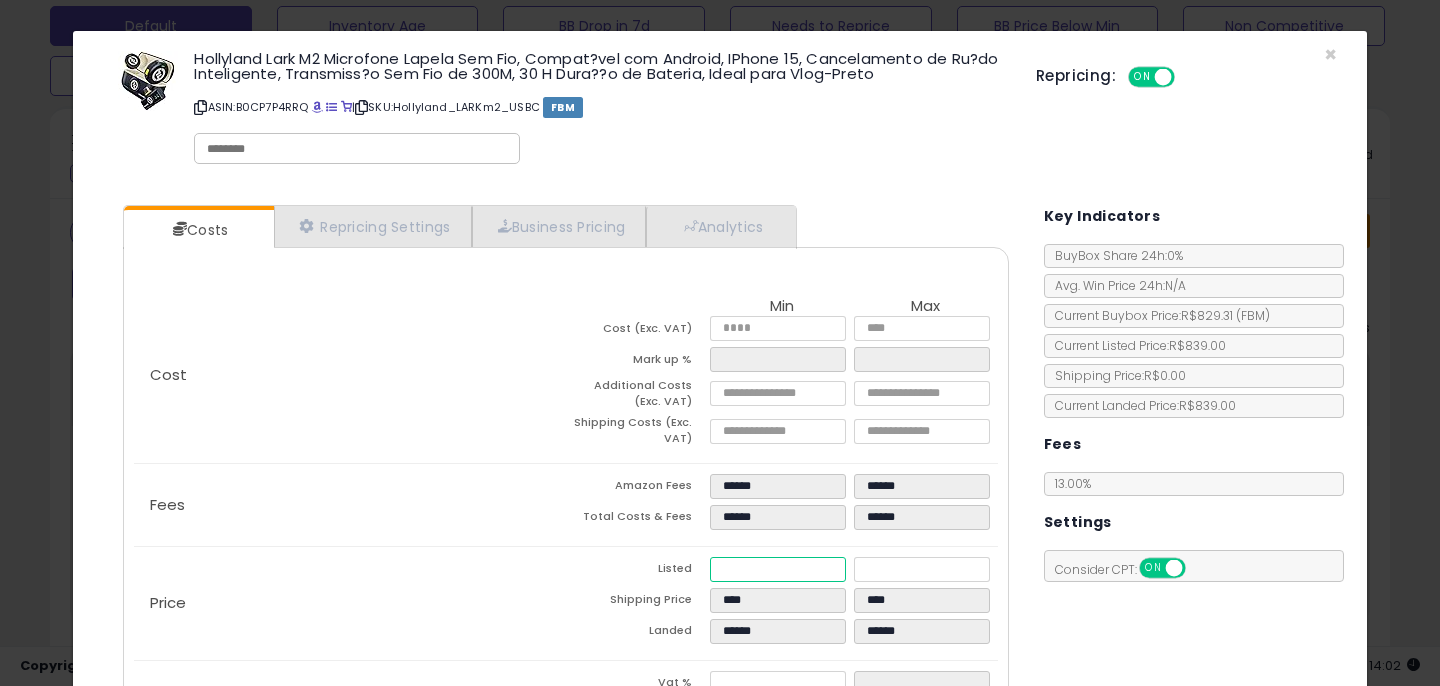 click on "******" at bounding box center [778, 569] 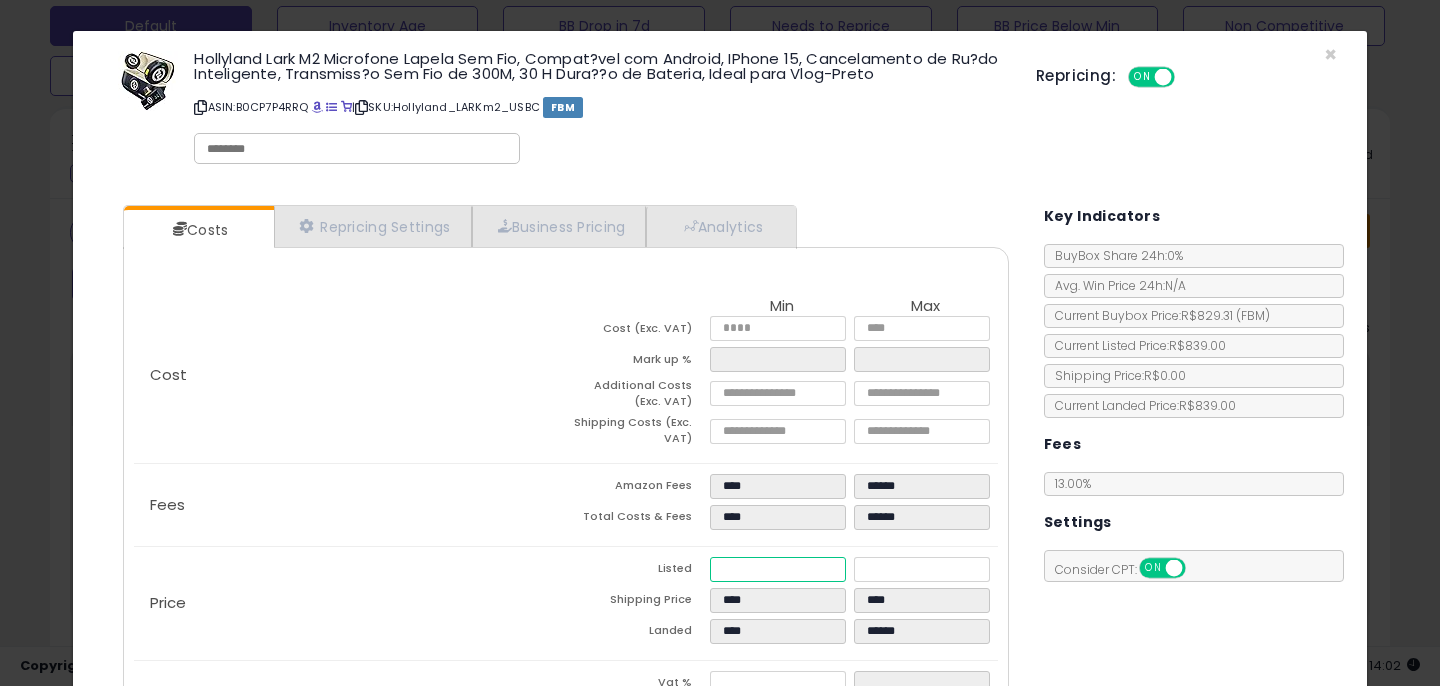 type on "*****" 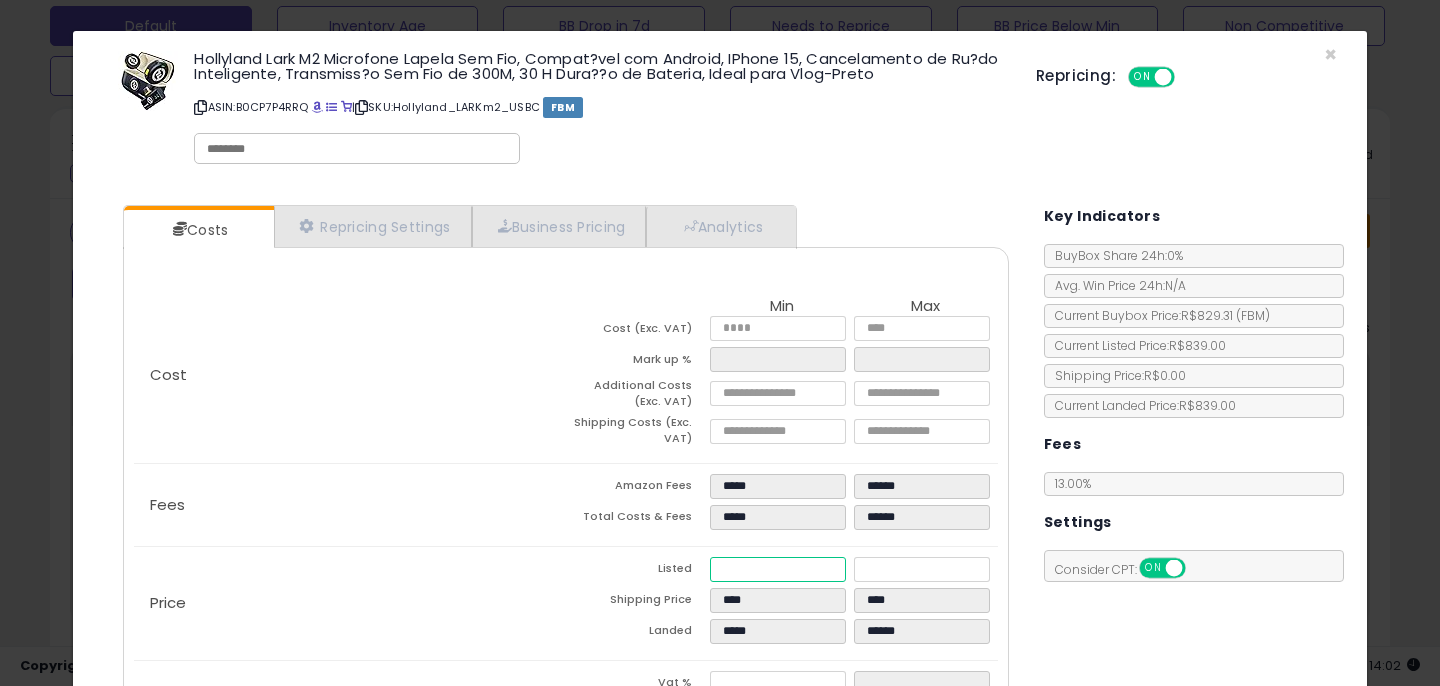type on "******" 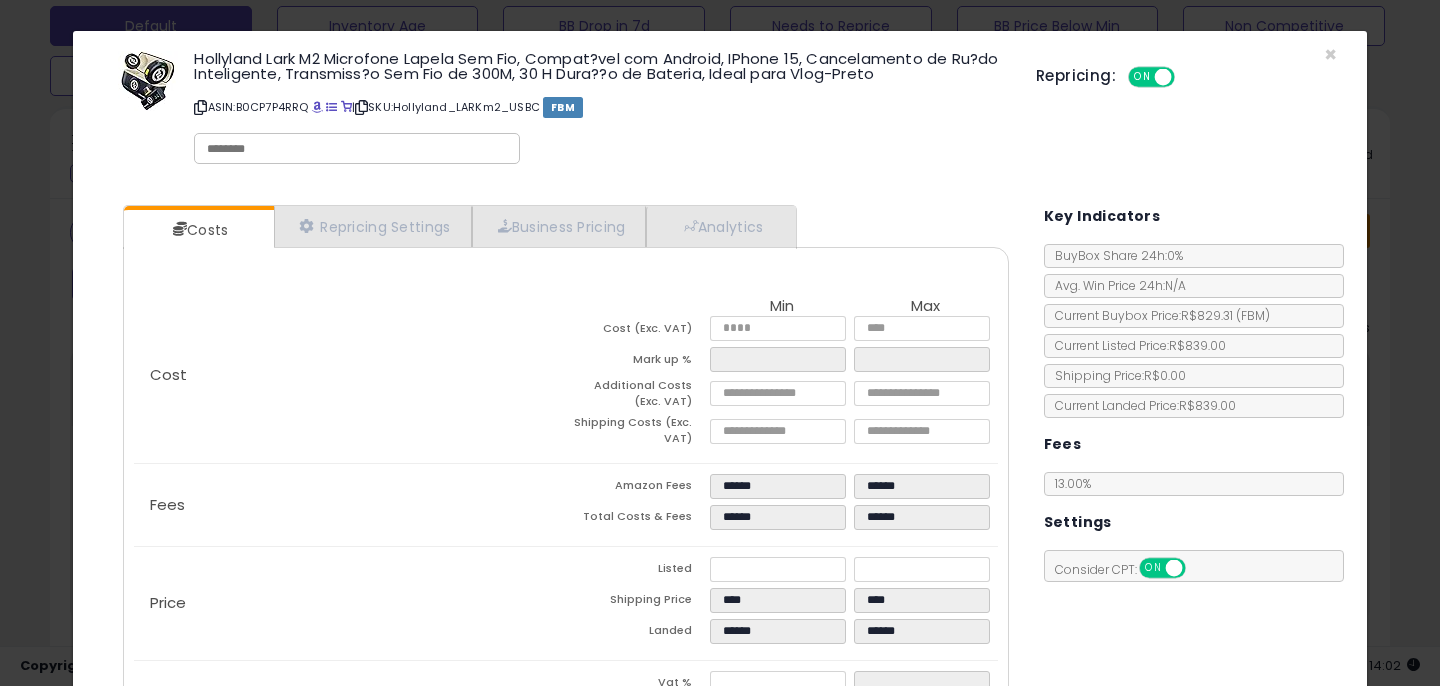 type on "******" 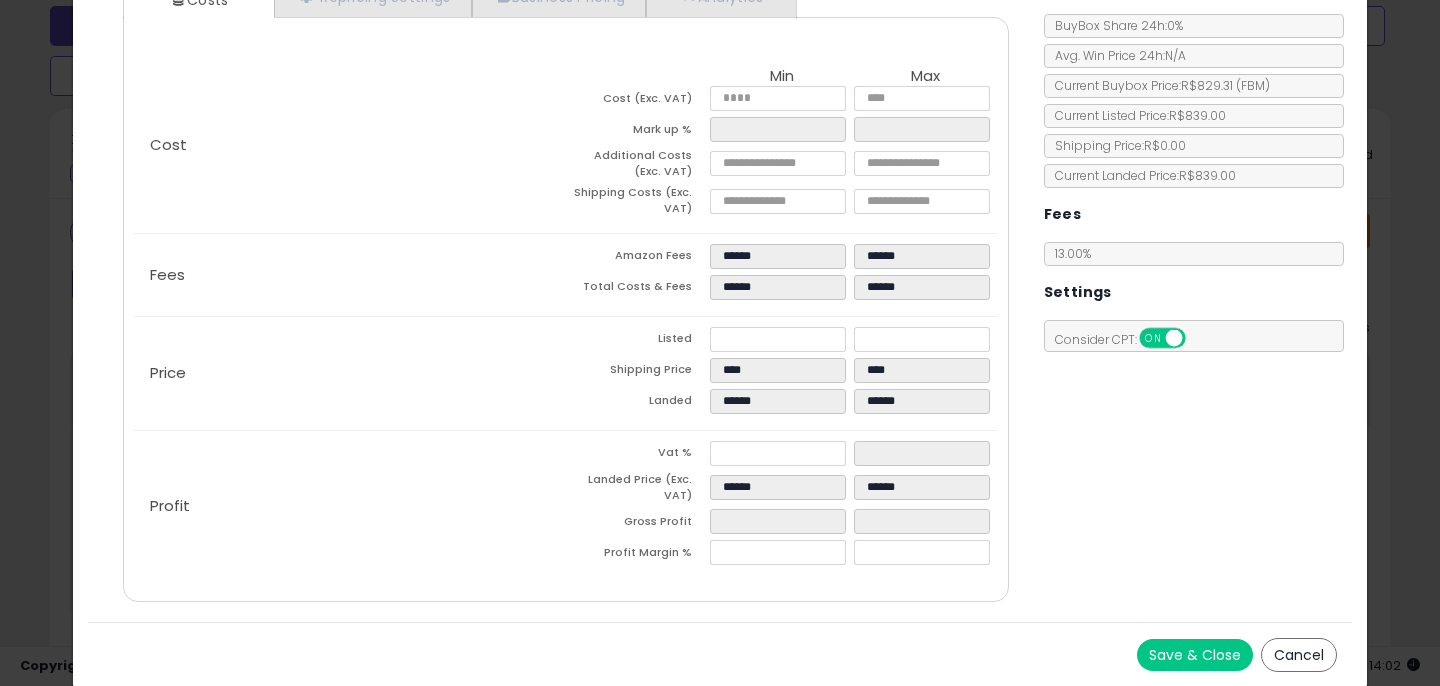 scroll, scrollTop: 0, scrollLeft: 0, axis: both 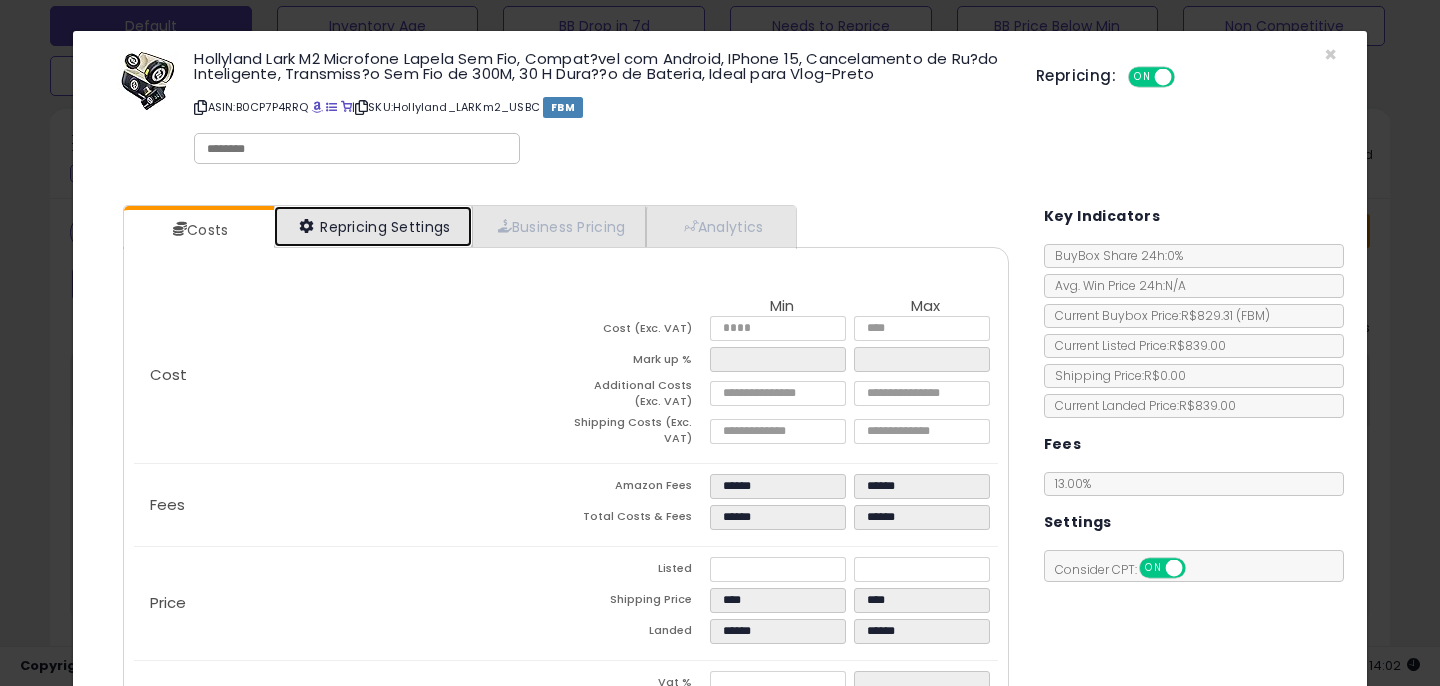 click on "Repricing Settings" at bounding box center [373, 226] 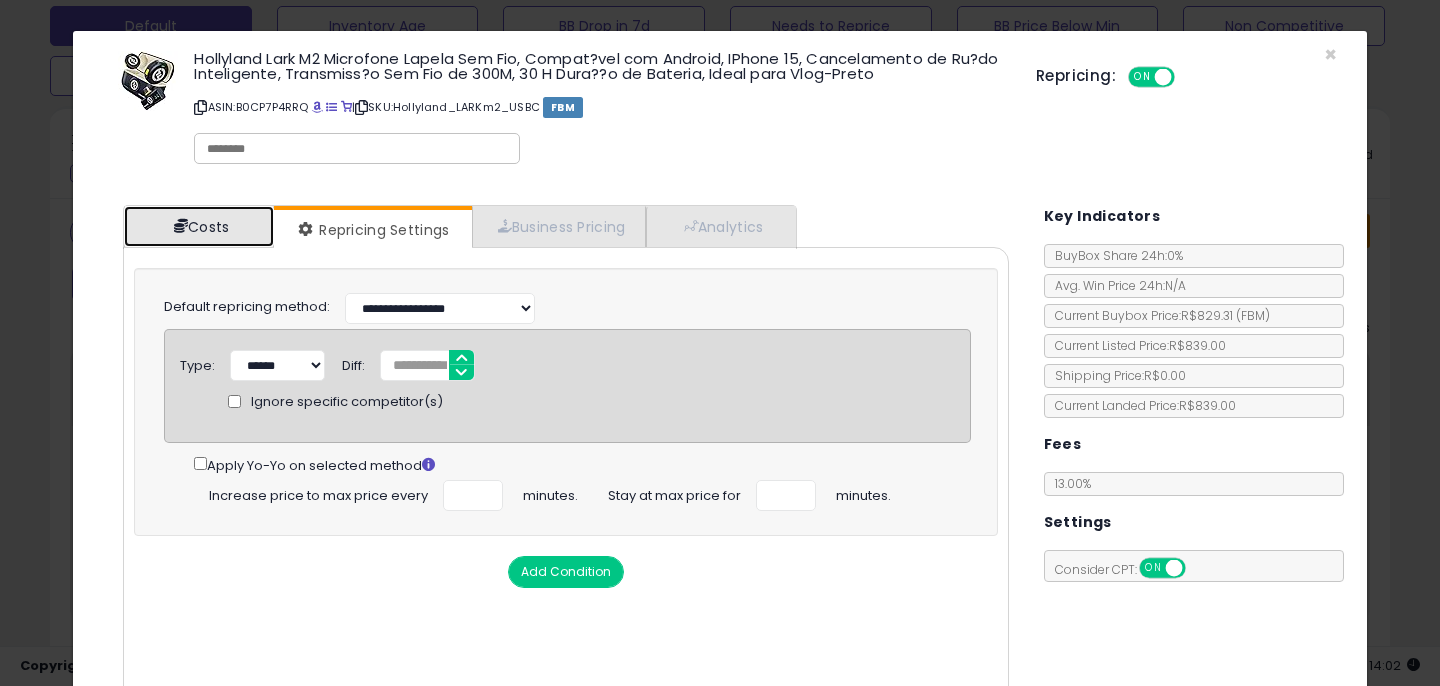 click on "Costs" at bounding box center [199, 226] 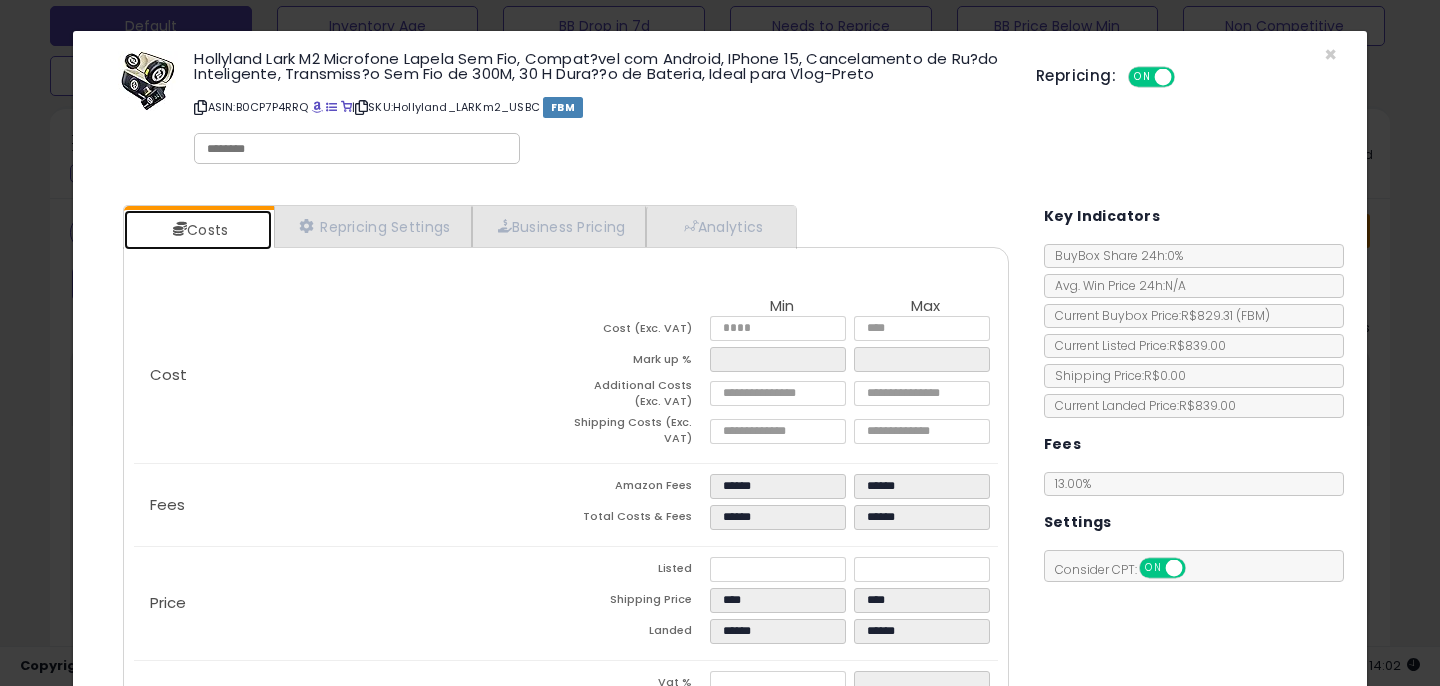 scroll, scrollTop: 230, scrollLeft: 0, axis: vertical 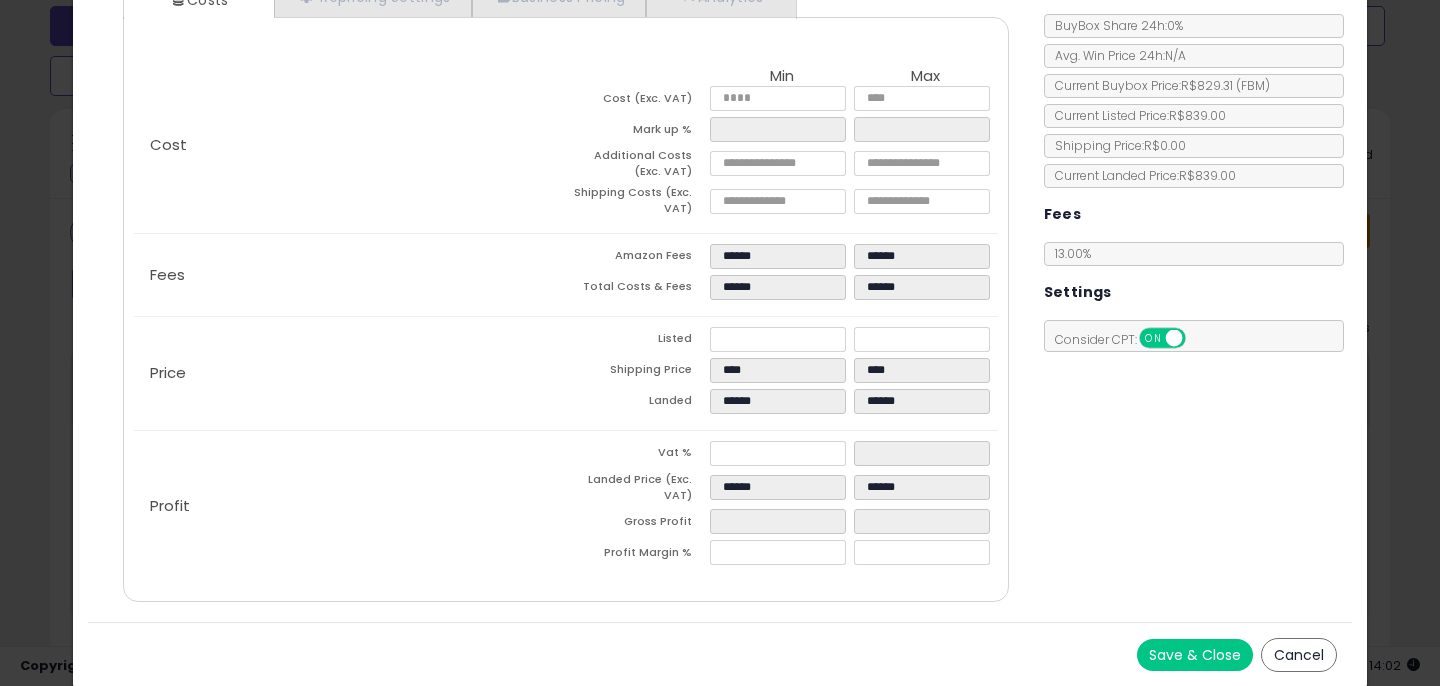 click on "Save & Close" at bounding box center (1195, 655) 